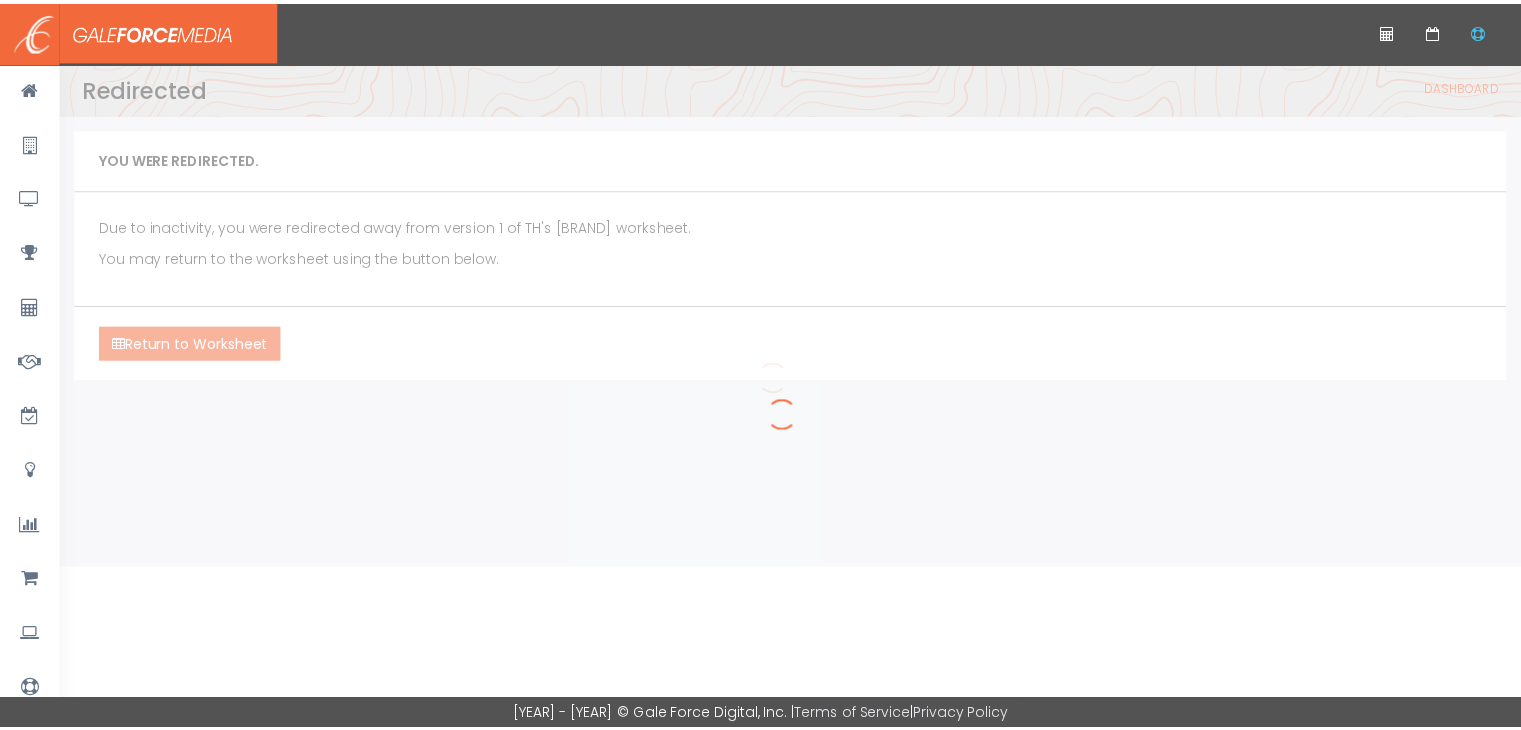 scroll, scrollTop: 0, scrollLeft: 0, axis: both 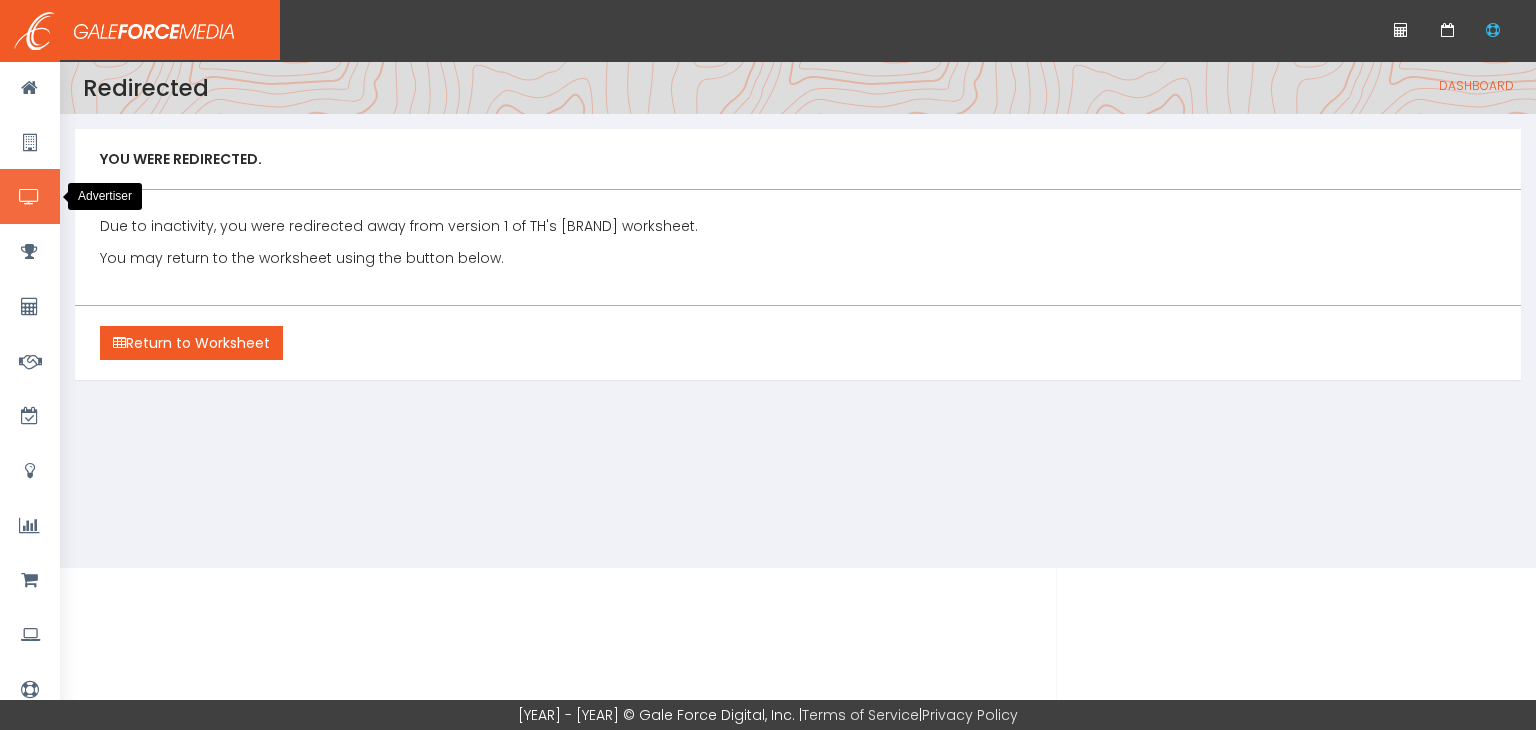 click at bounding box center (29, 197) 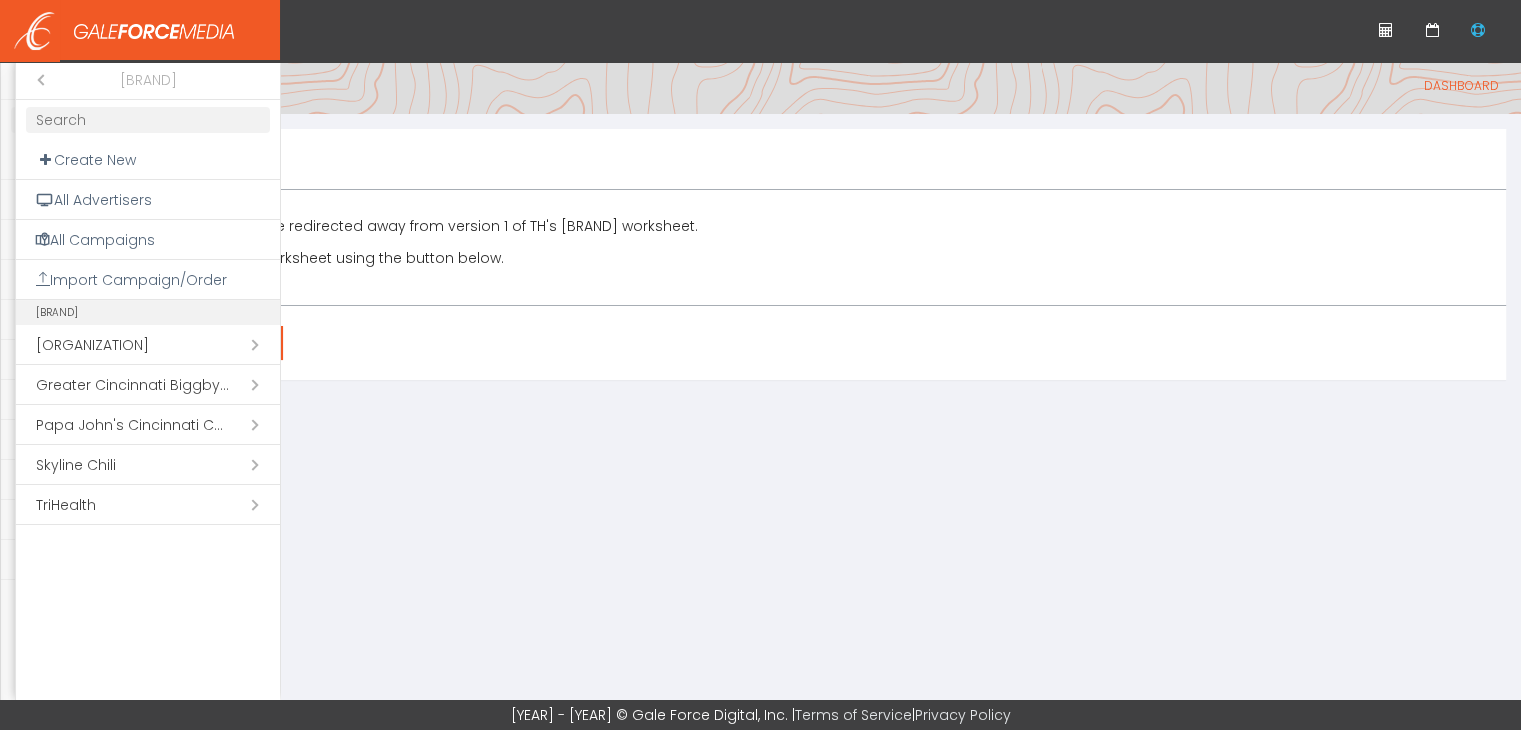 click on "Open submenu (  TriHealth)" at bounding box center (148, 505) 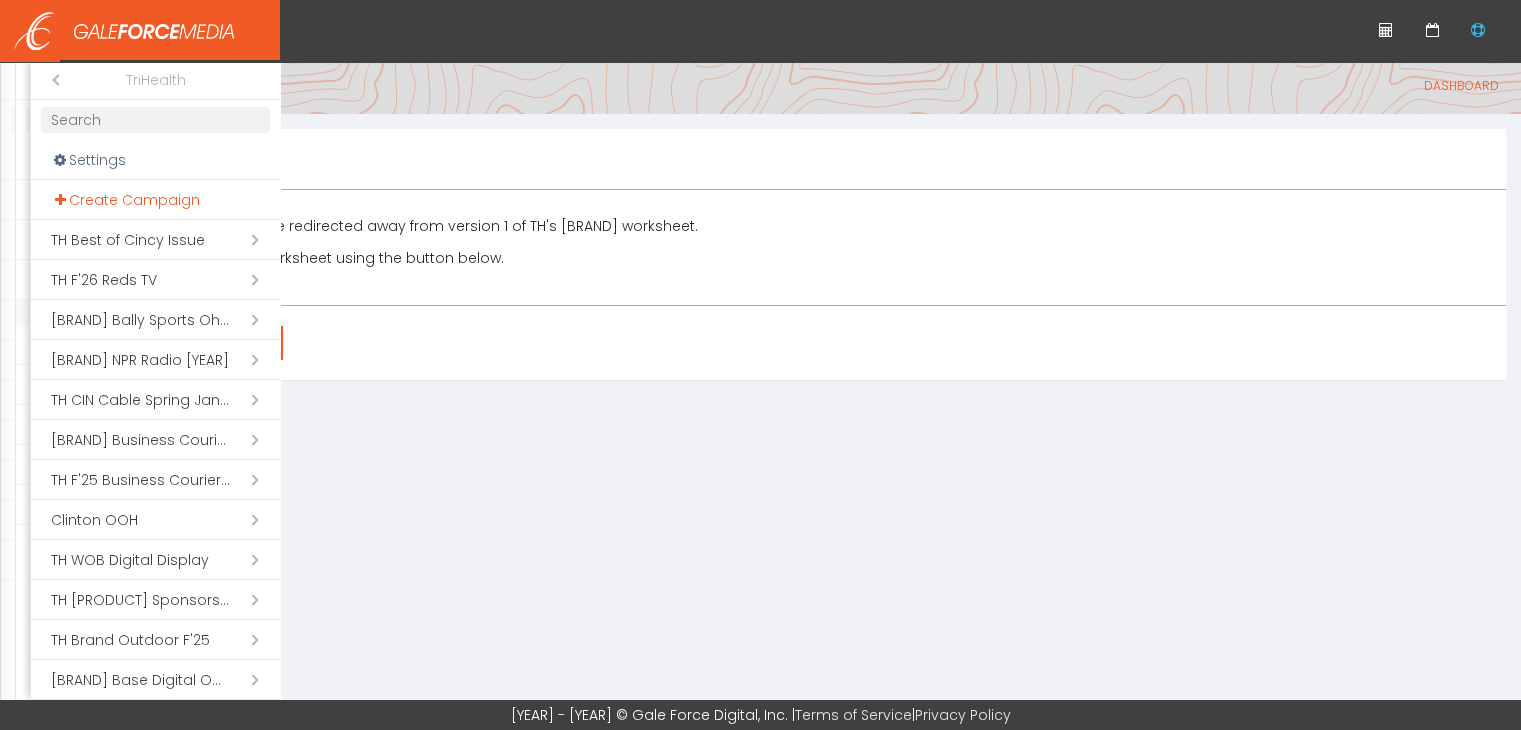 click on "Create Campaign" at bounding box center [155, 200] 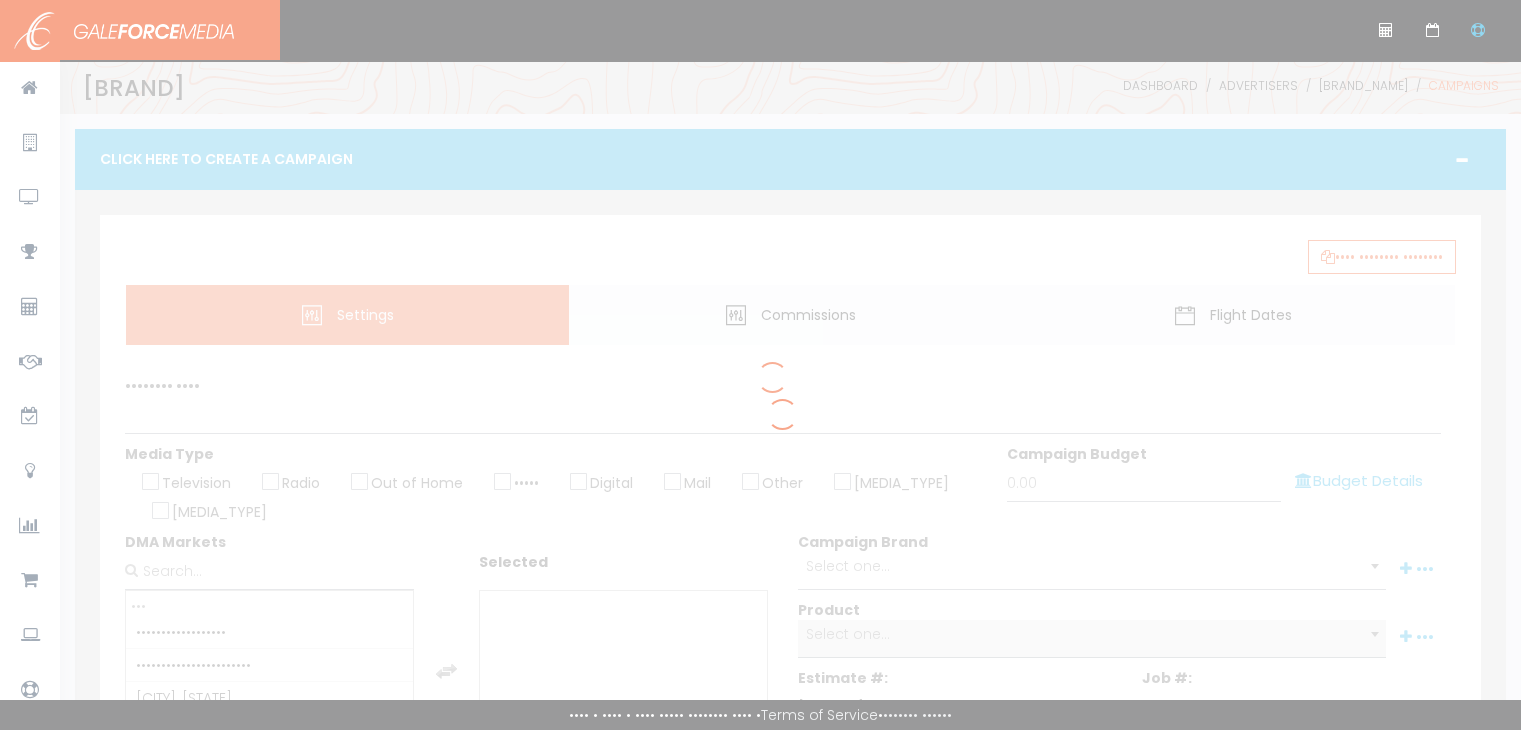scroll, scrollTop: 0, scrollLeft: 0, axis: both 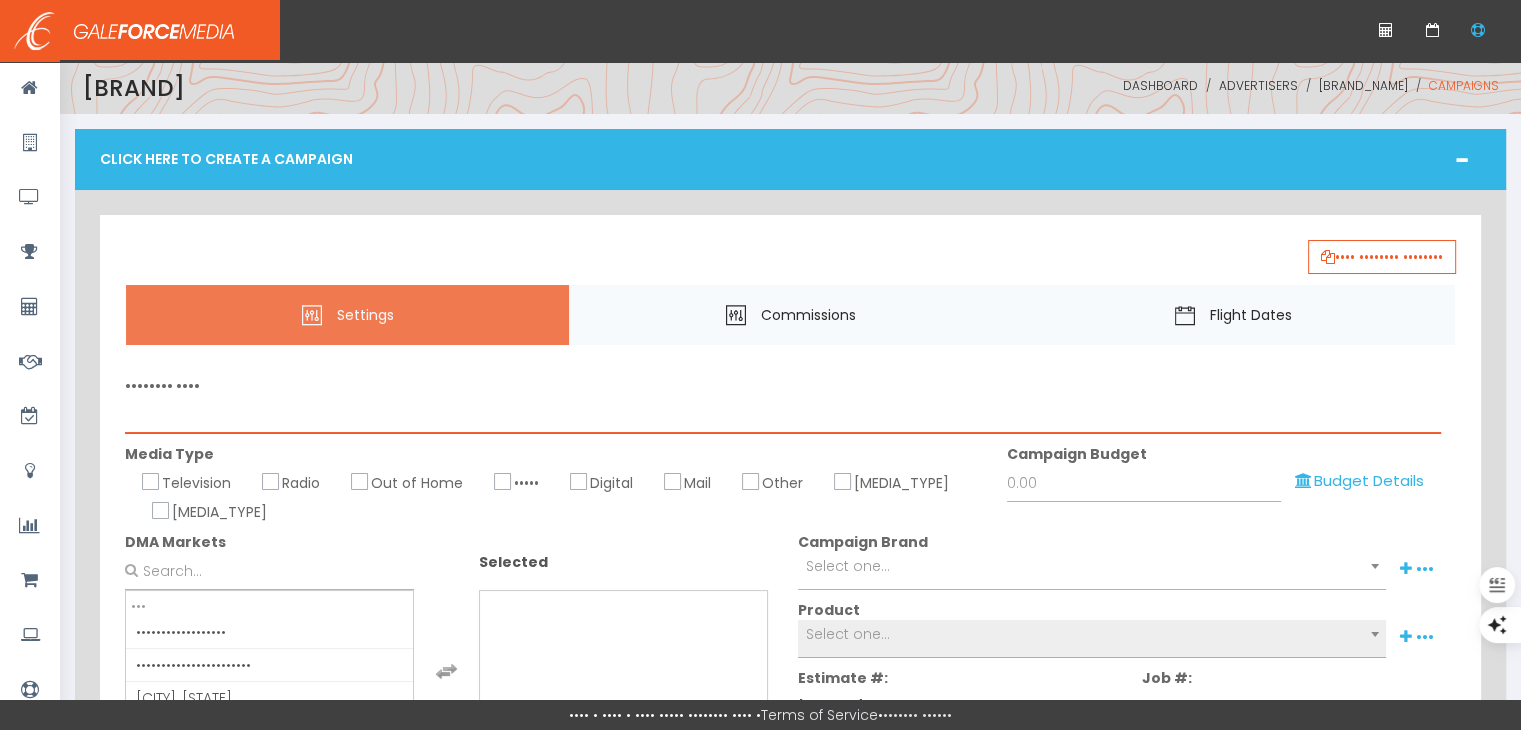 click on "•••••••• ••••" at bounding box center (783, 415) 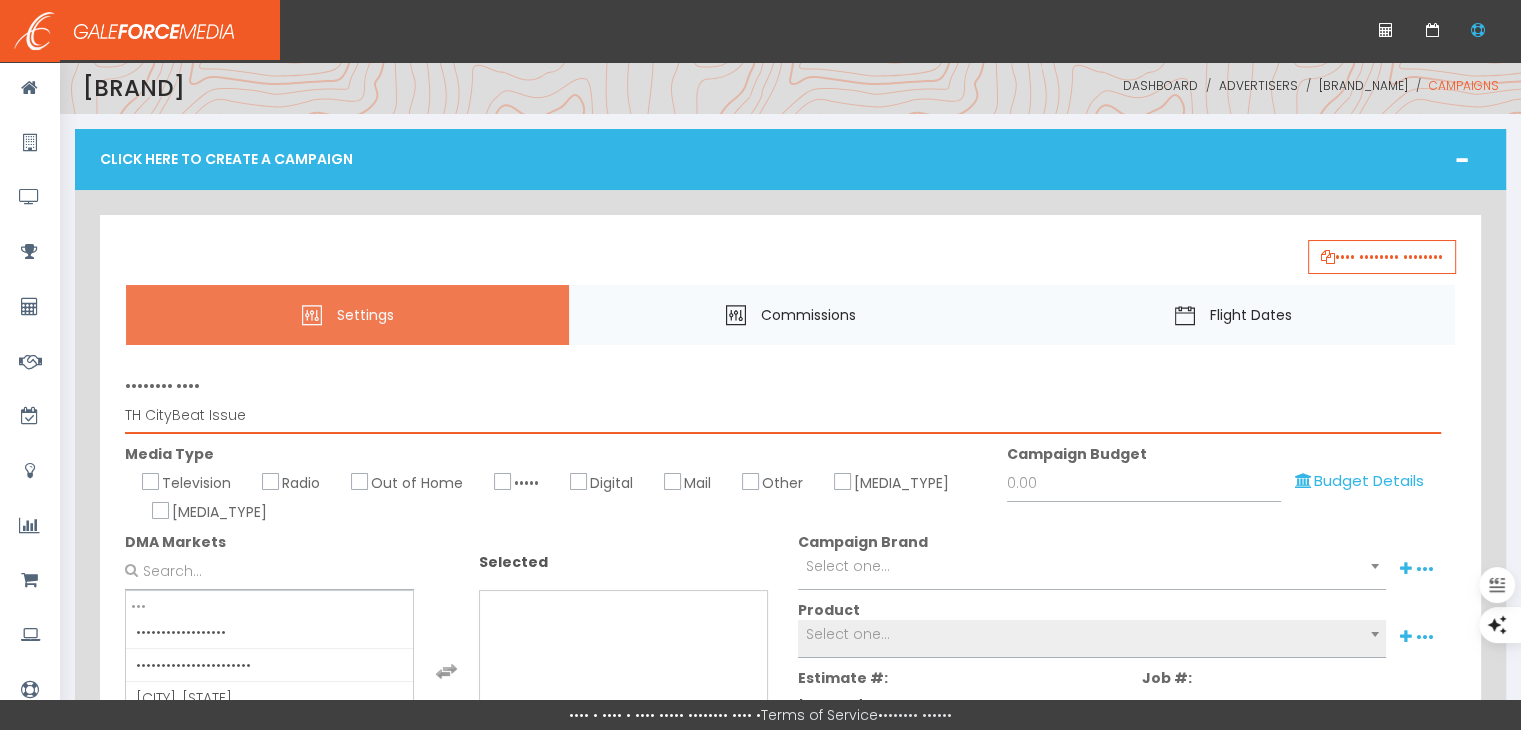 type on "TH CityBeat Issue" 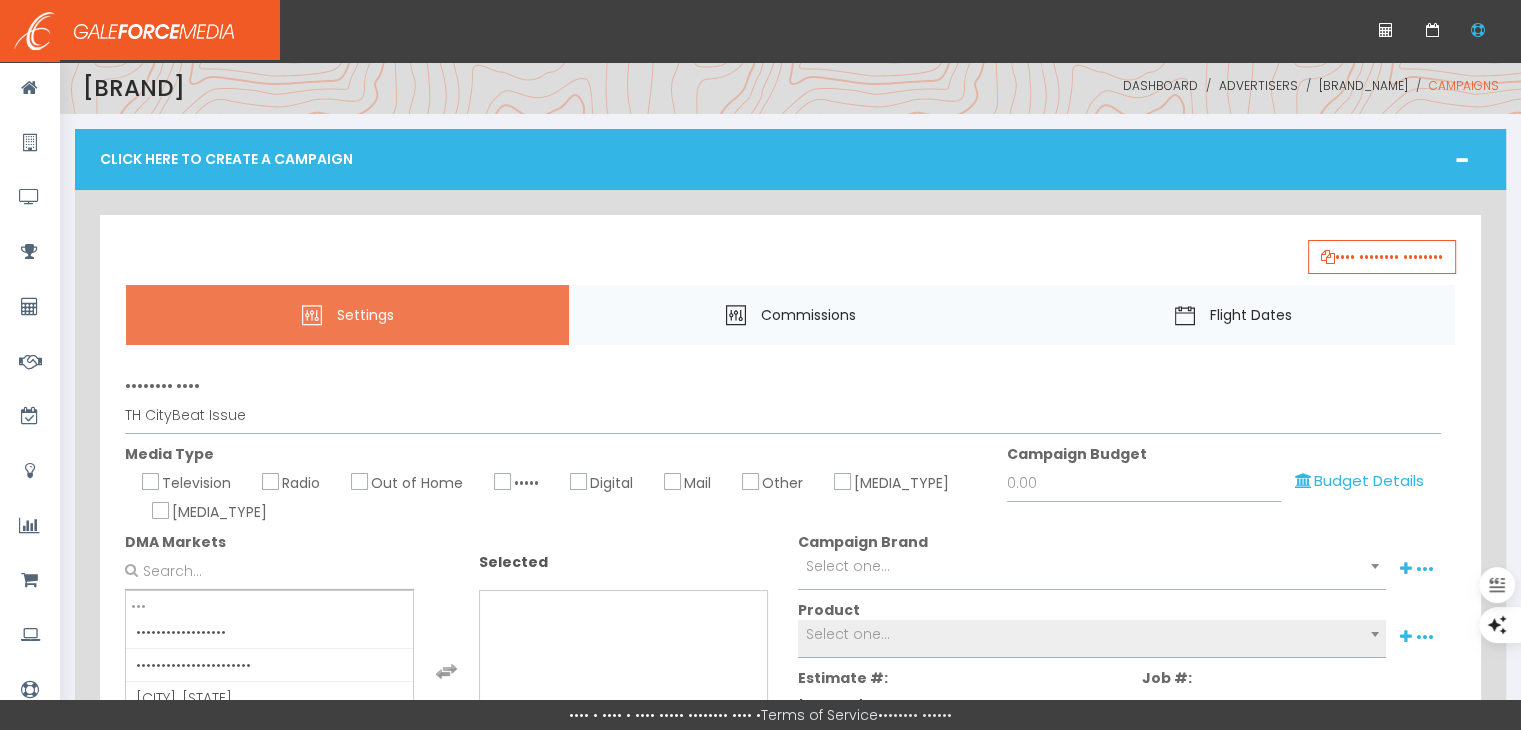 click on "•••••" at bounding box center [508, 478] 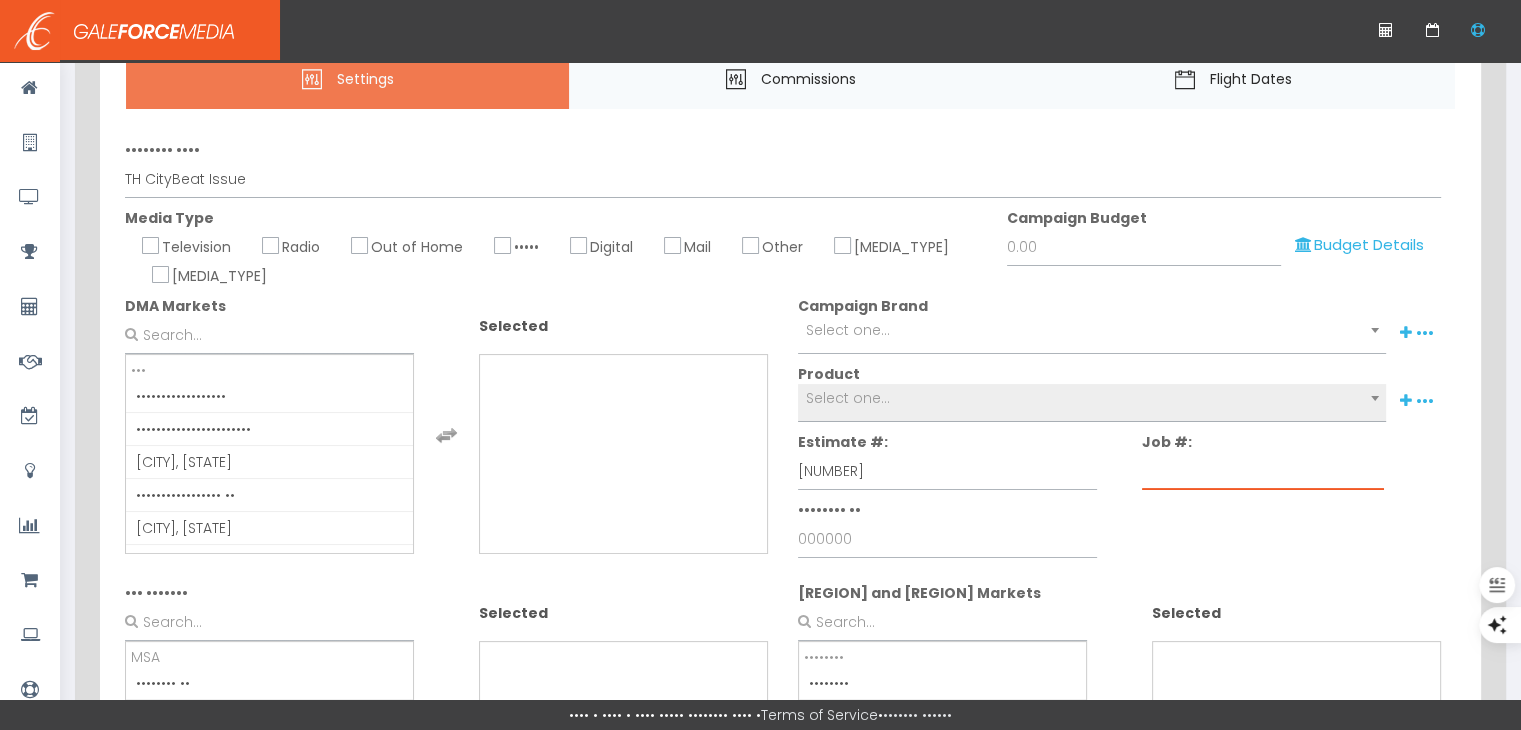 click on "Job #:" at bounding box center (1263, 471) 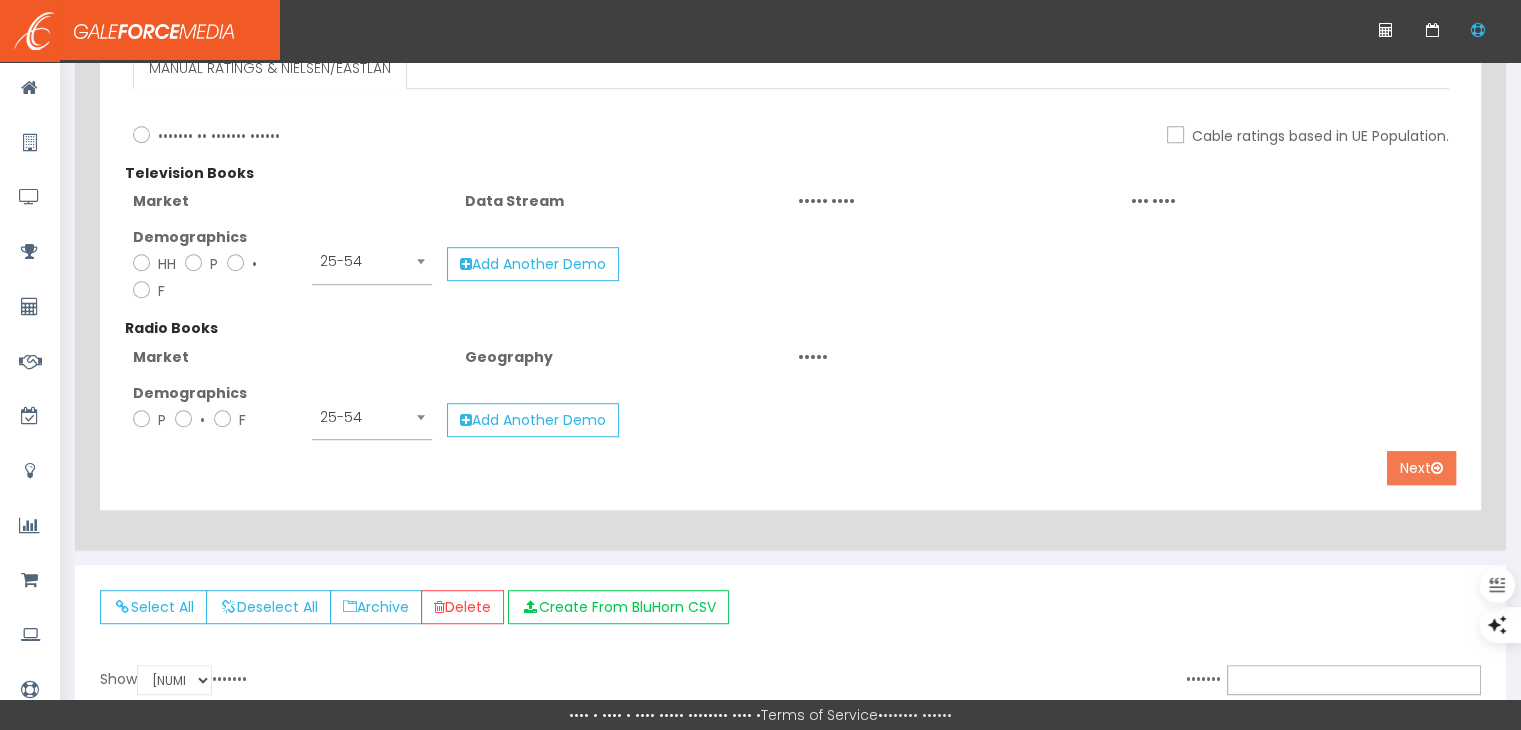 type on "[JOB_ID]" 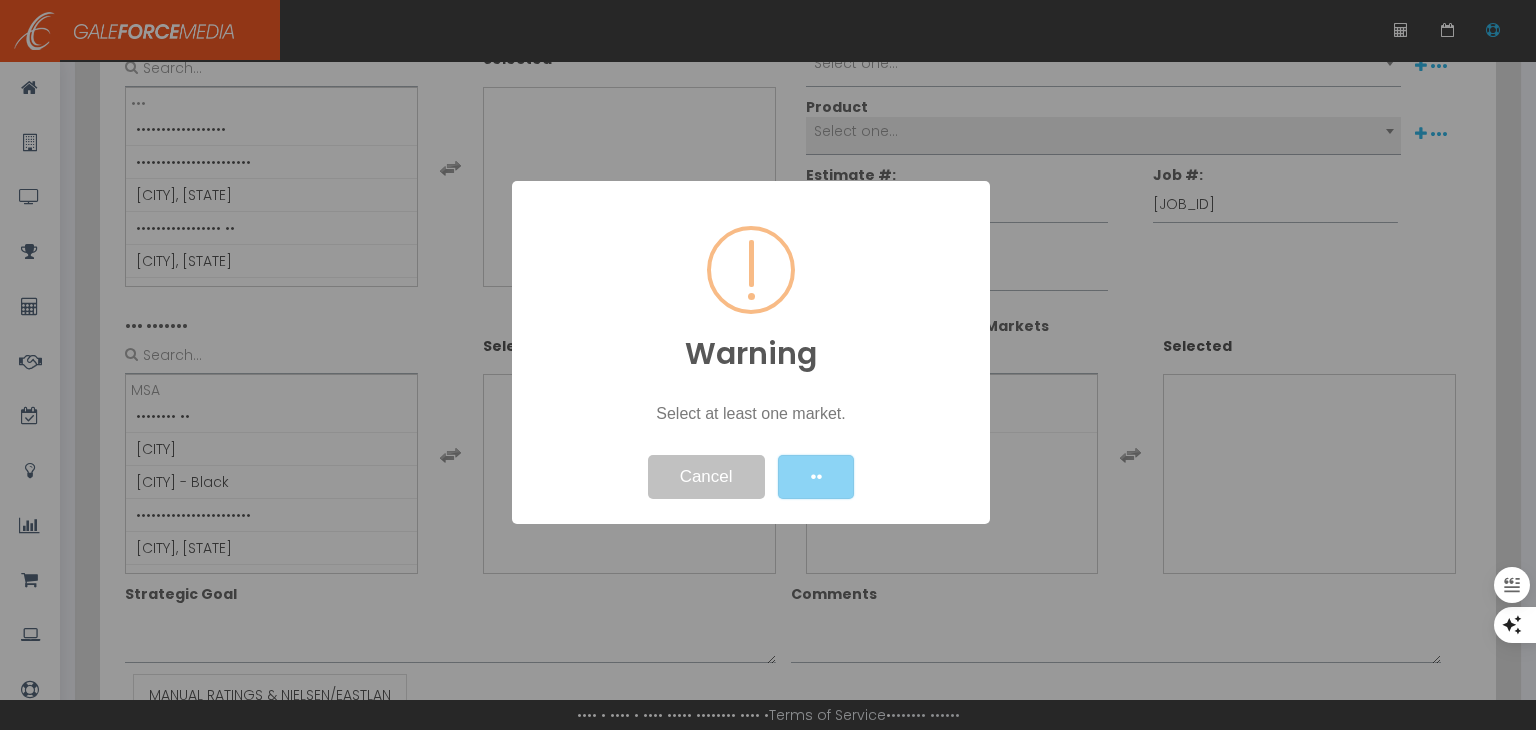 scroll, scrollTop: 0, scrollLeft: 0, axis: both 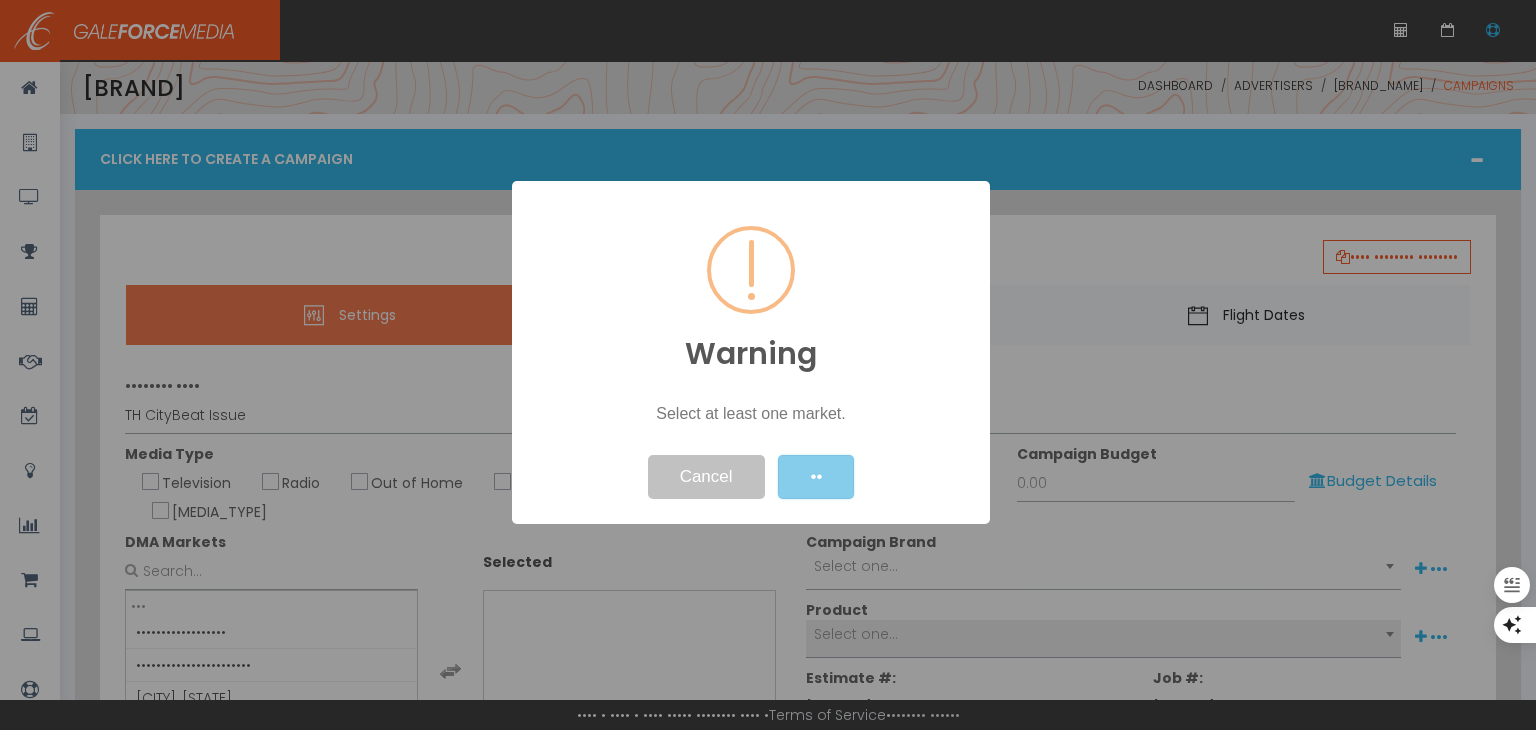 click on "••" at bounding box center [816, 477] 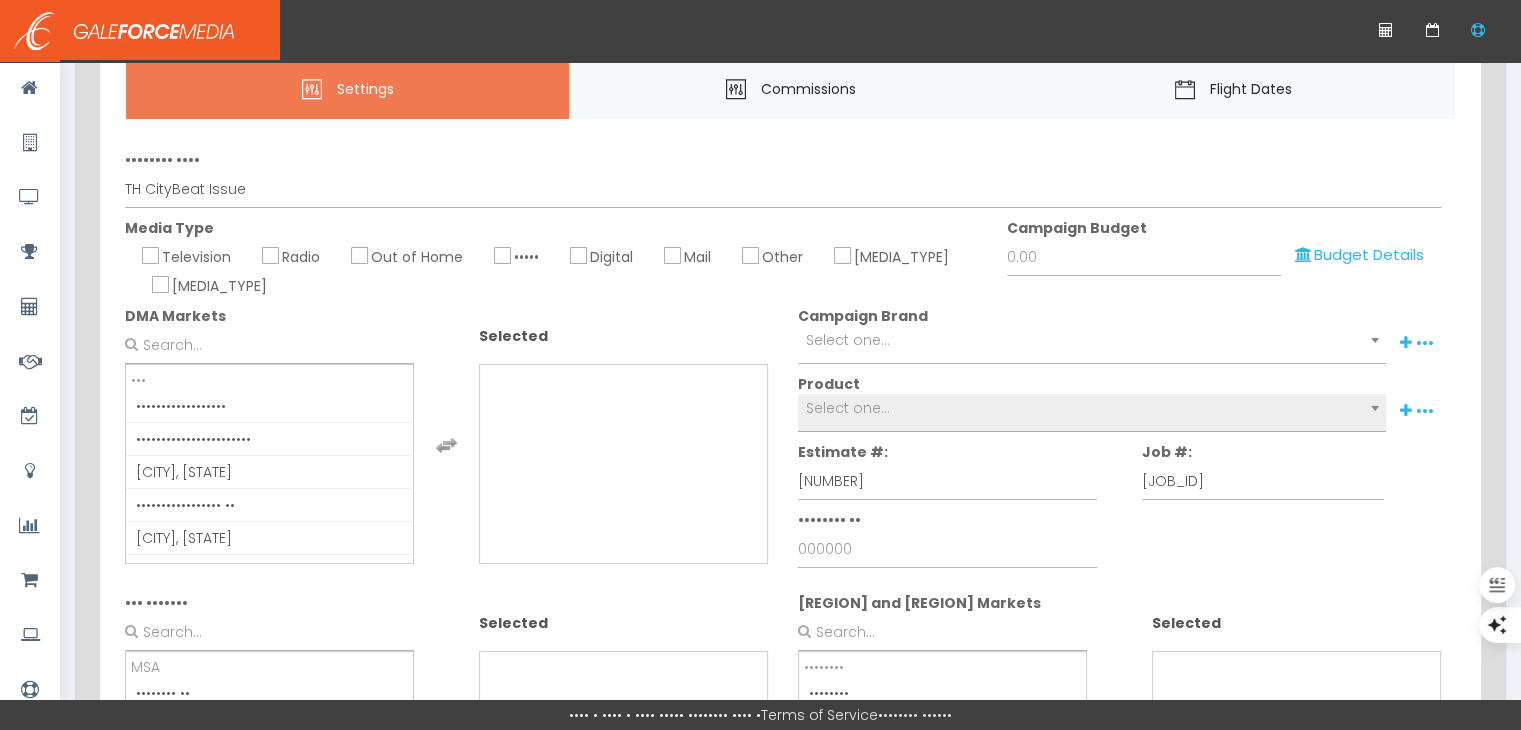 scroll, scrollTop: 215, scrollLeft: 0, axis: vertical 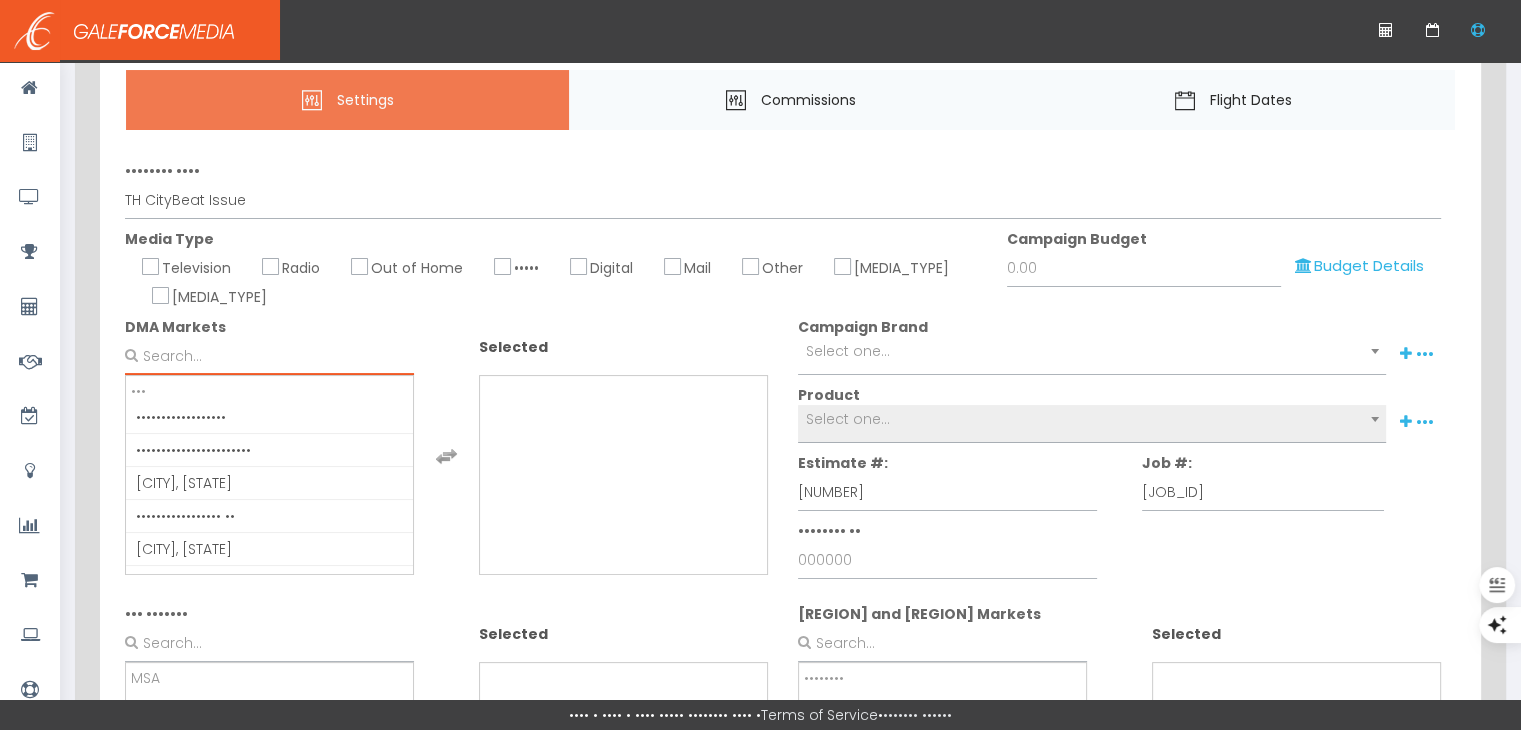 click at bounding box center [269, 356] 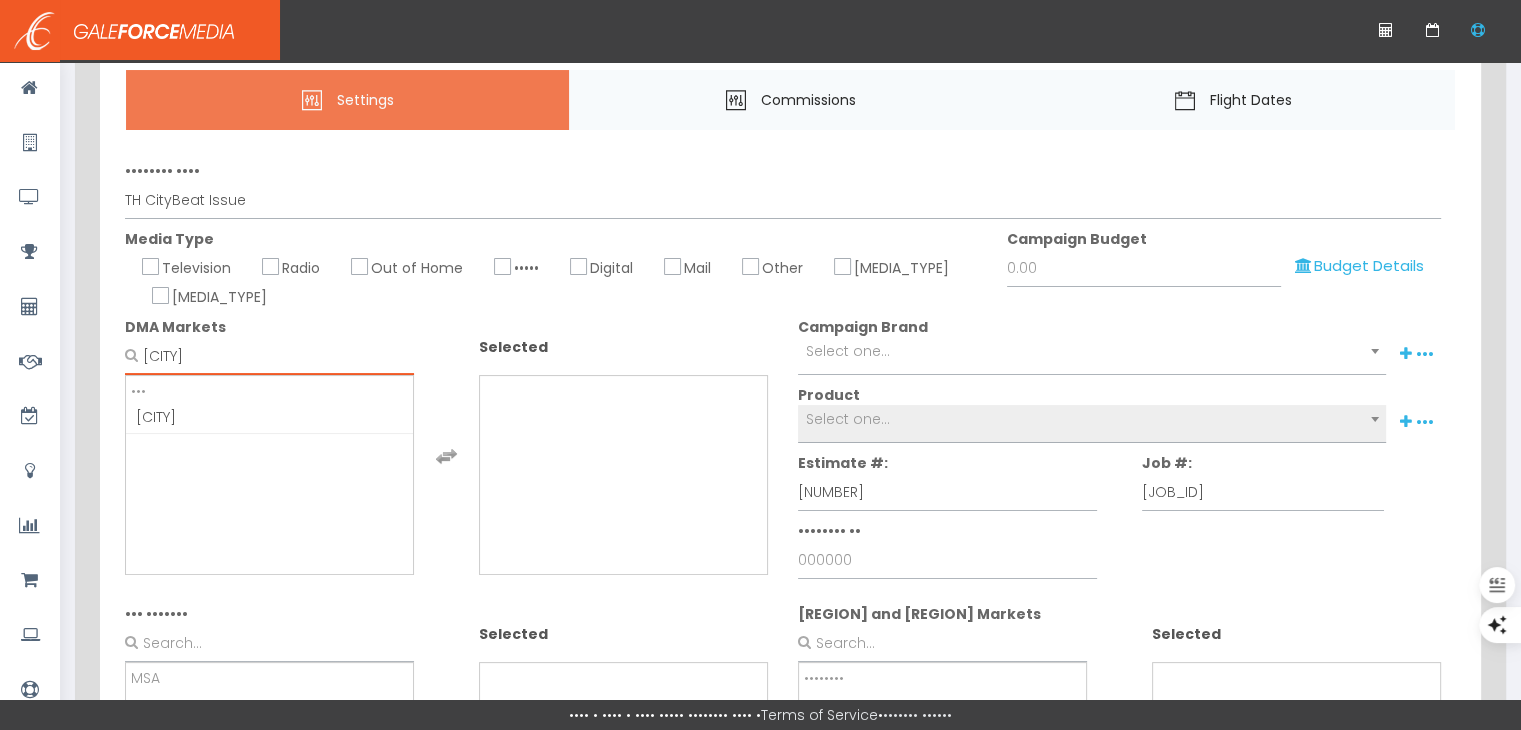 type on "[CITY]" 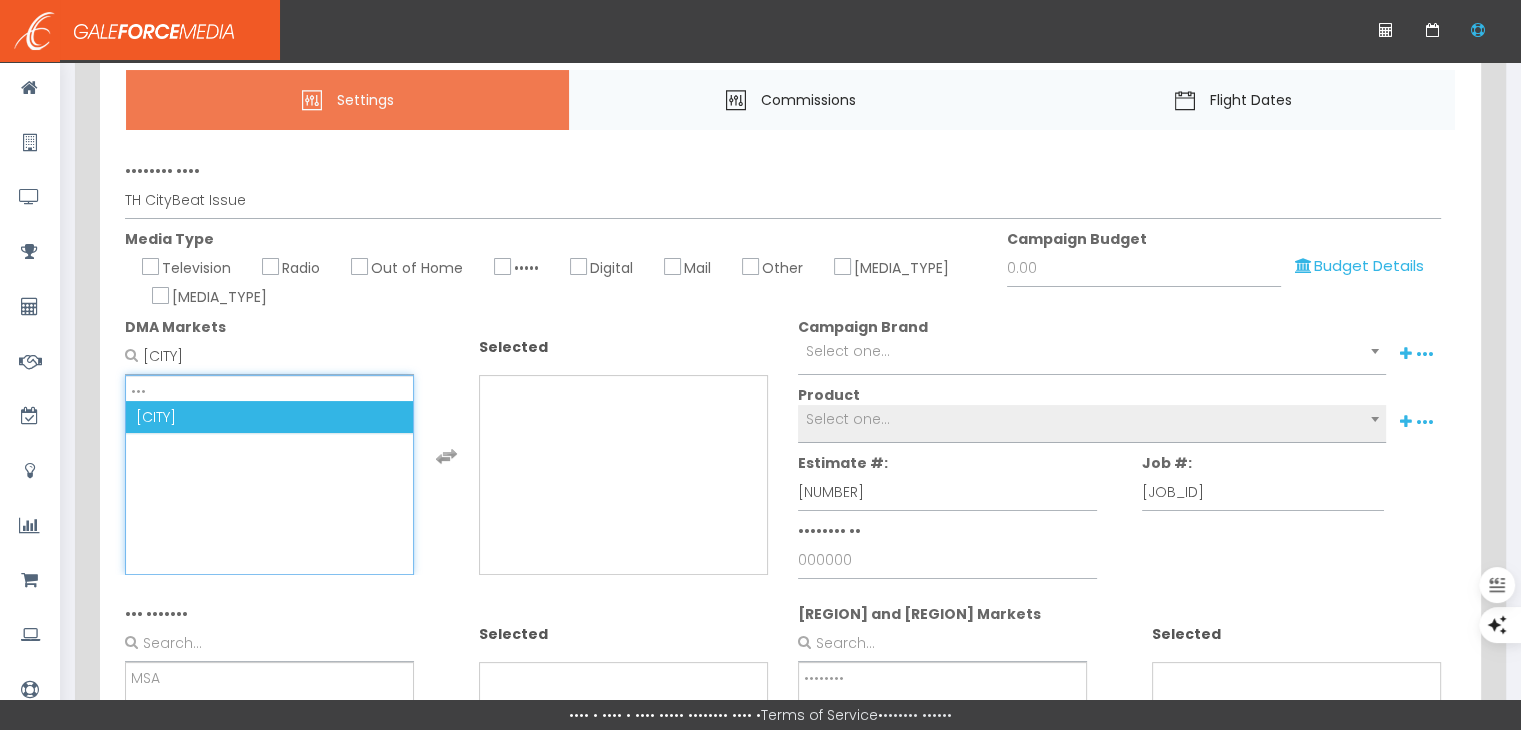 click on "[CITY]" at bounding box center (156, 417) 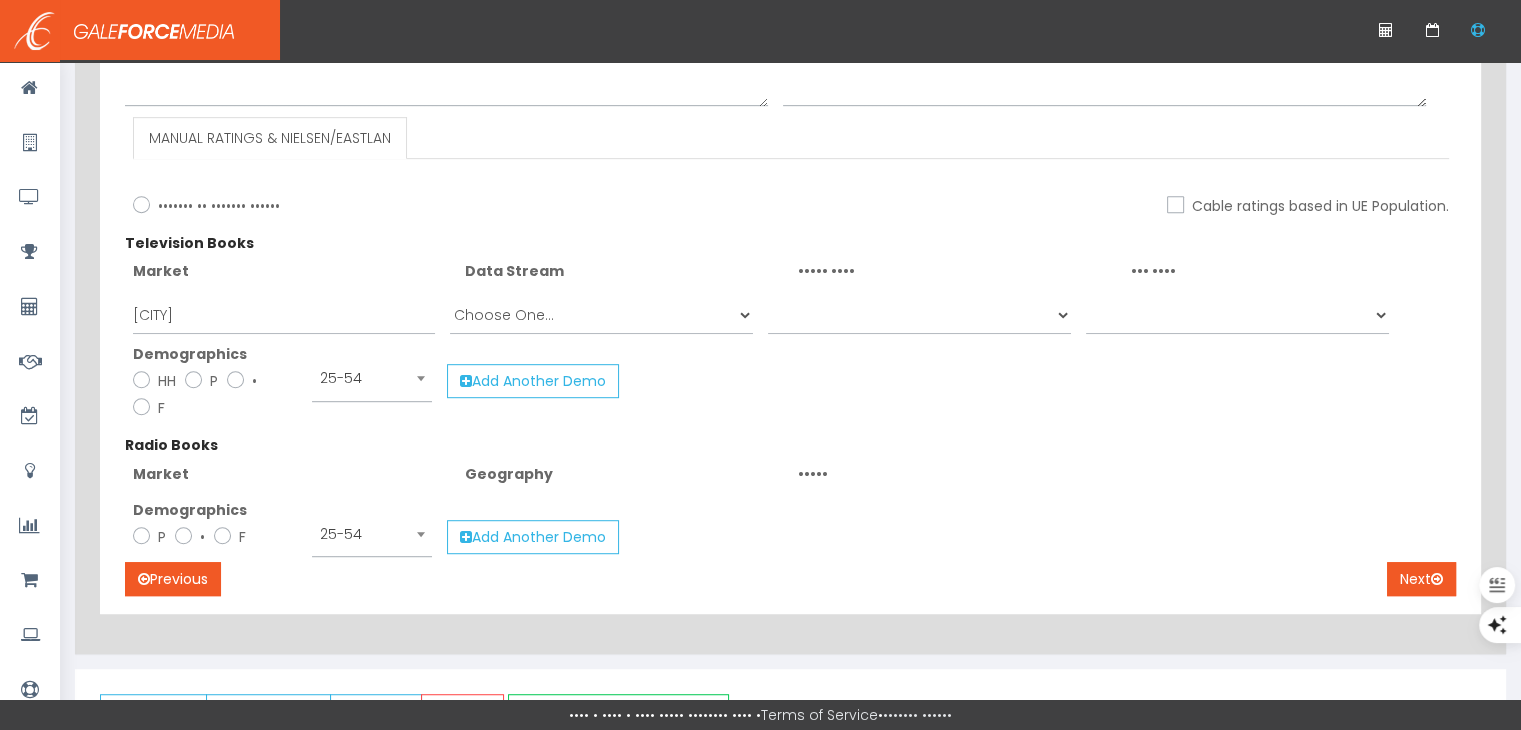 scroll, scrollTop: 1061, scrollLeft: 0, axis: vertical 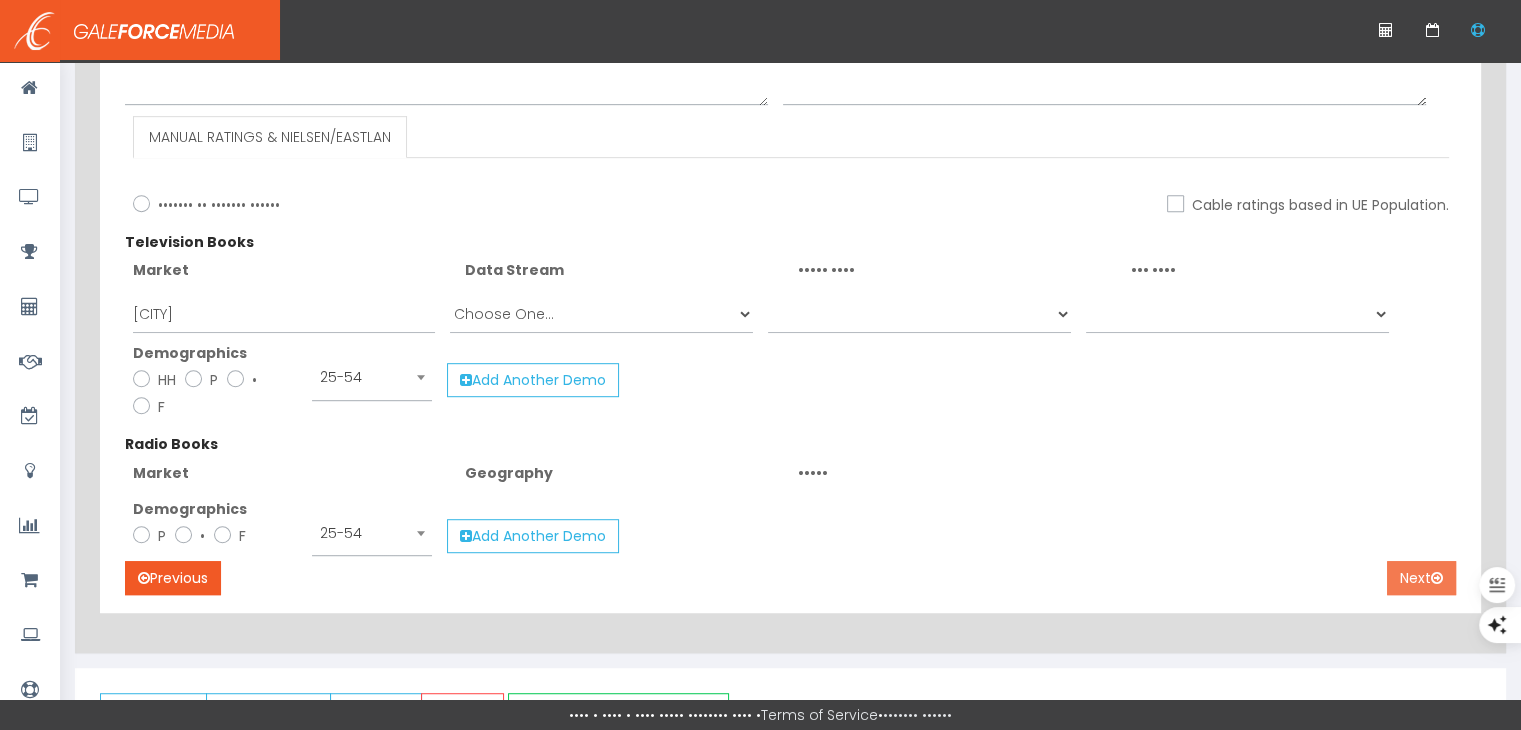click on "Next" at bounding box center (1421, 578) 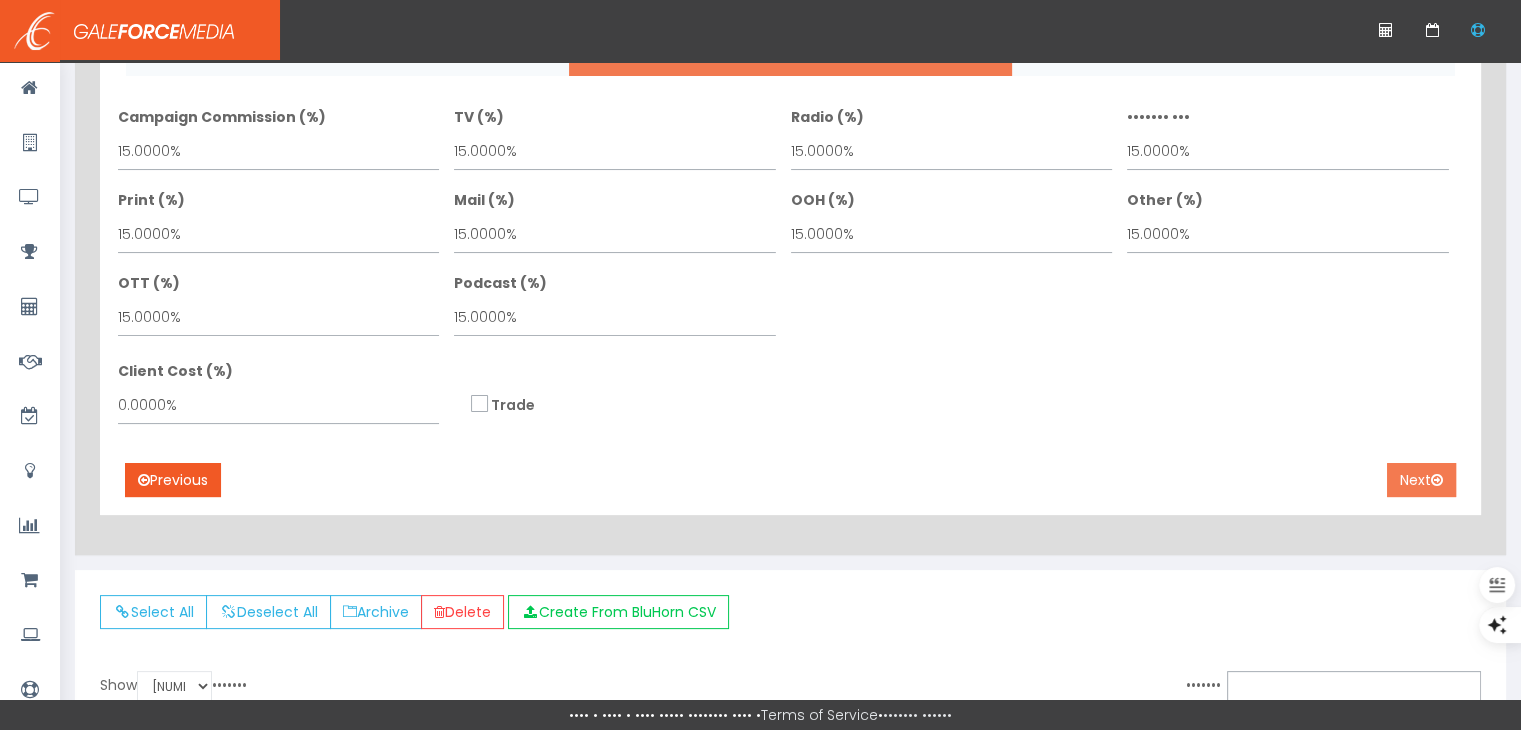 scroll, scrollTop: 0, scrollLeft: 0, axis: both 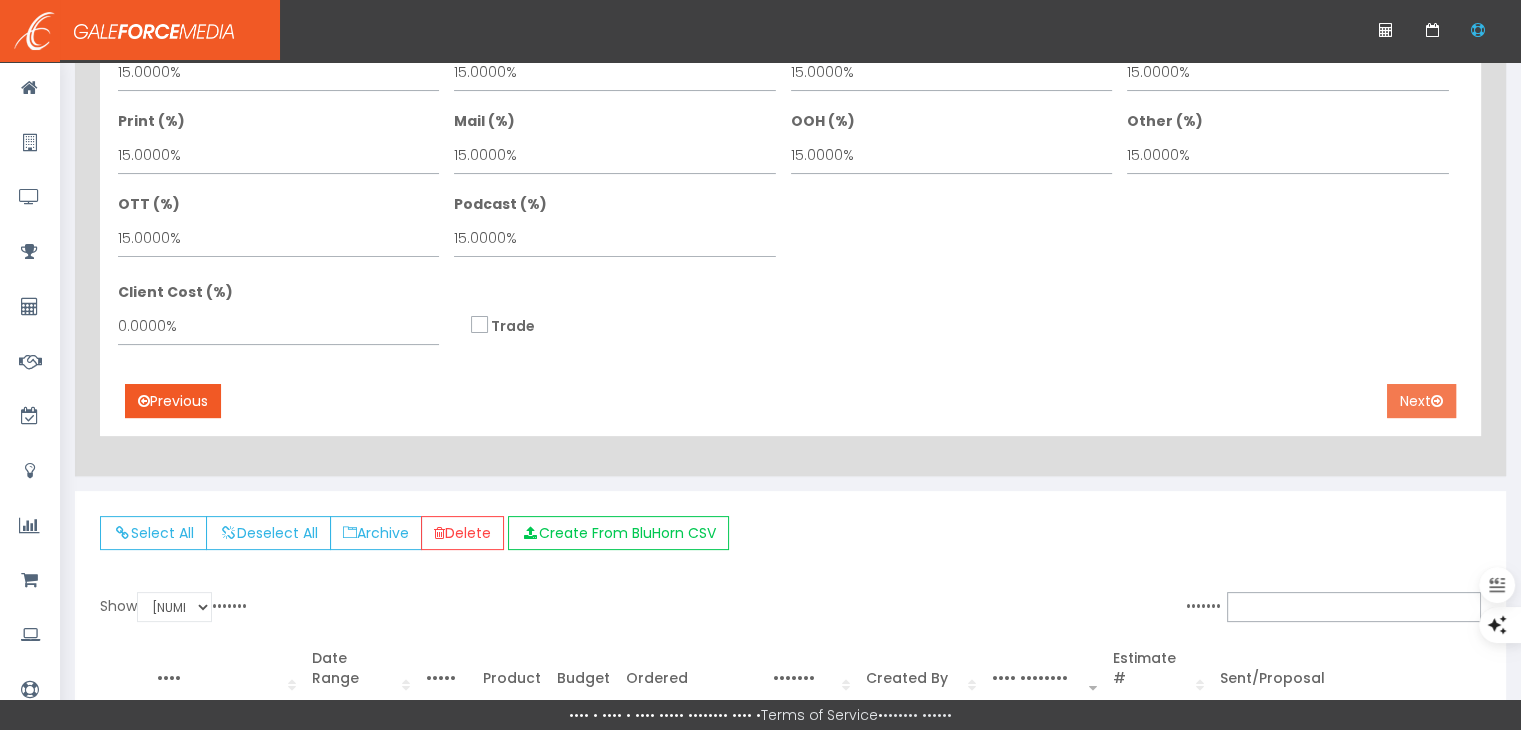 click on "Next" at bounding box center (1421, 401) 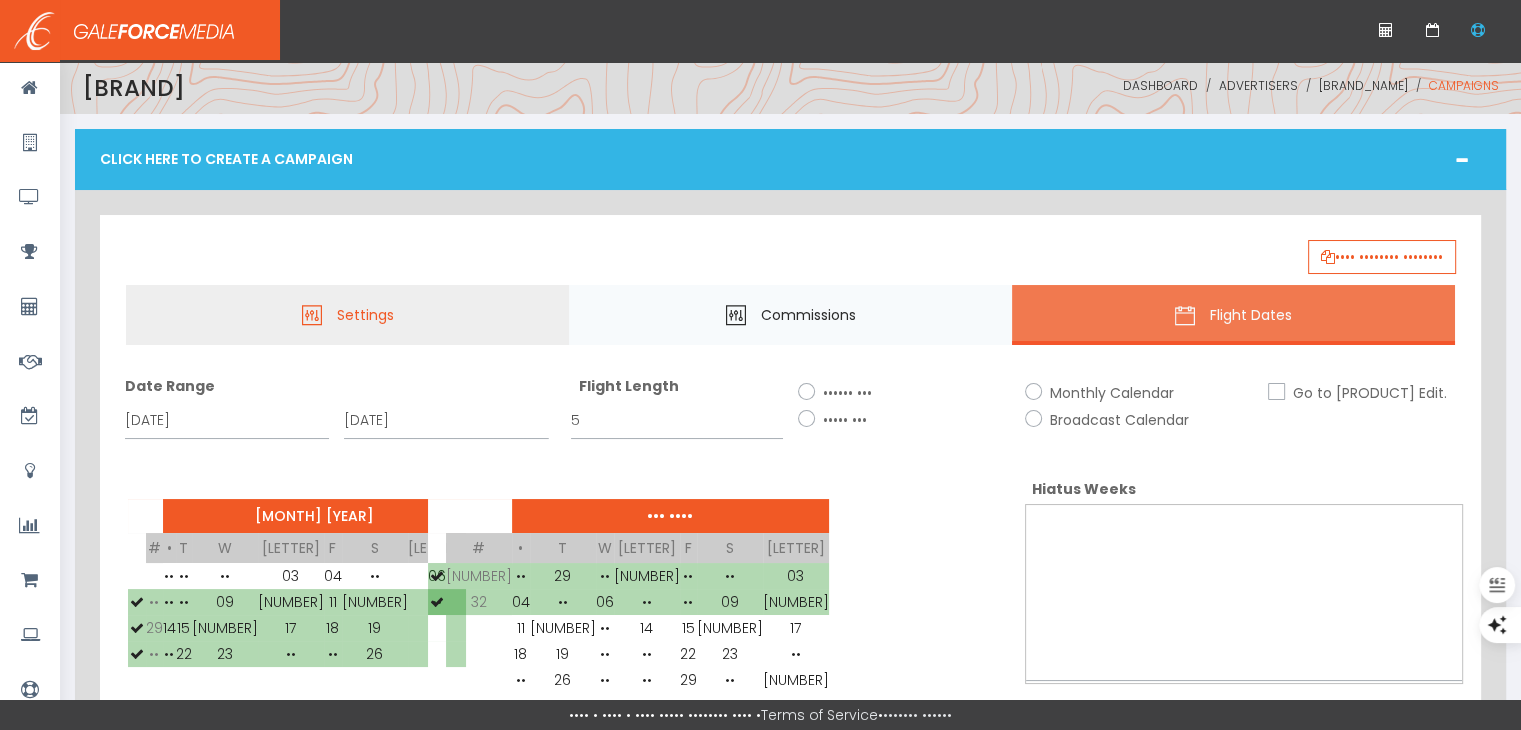 scroll, scrollTop: 143, scrollLeft: 0, axis: vertical 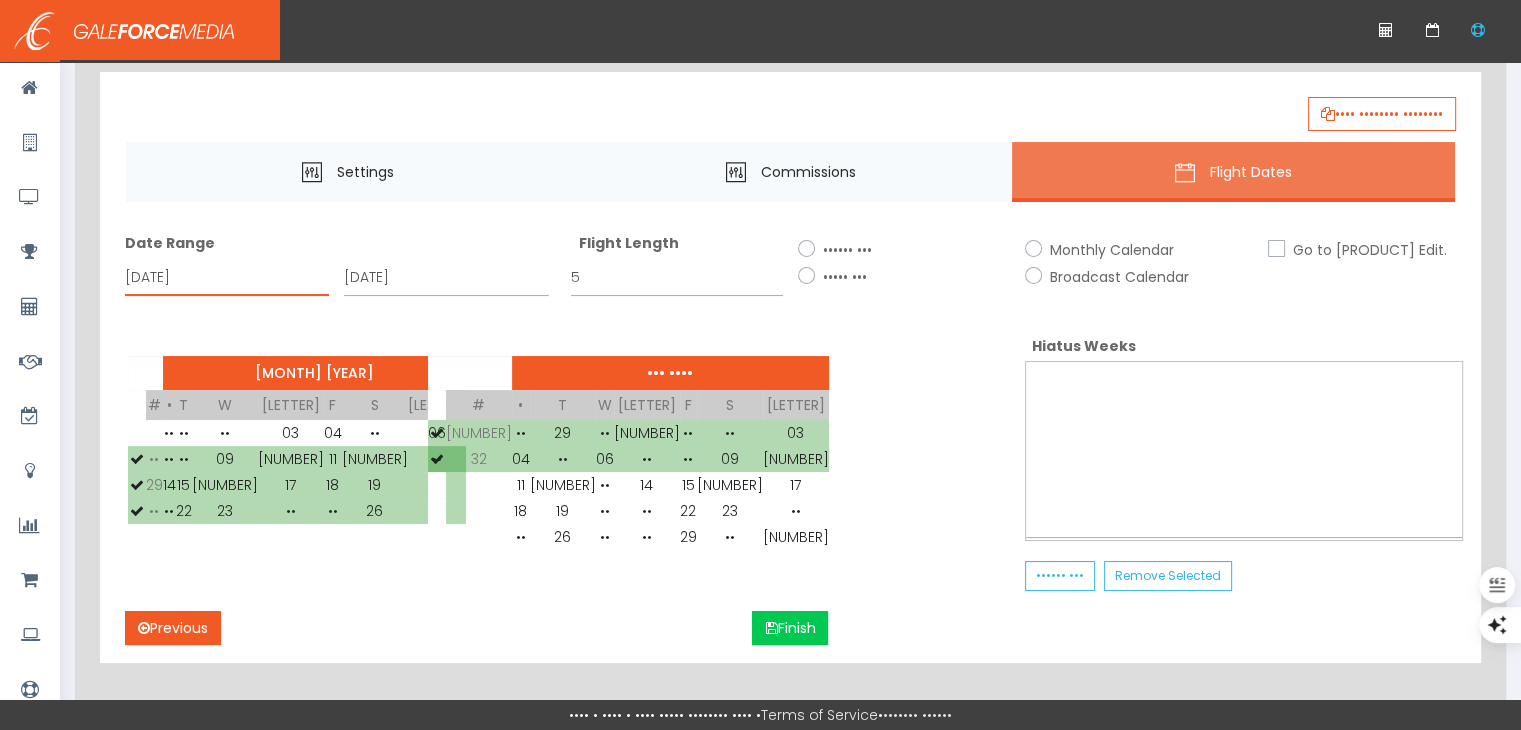 click on "[DATE]" at bounding box center [227, 277] 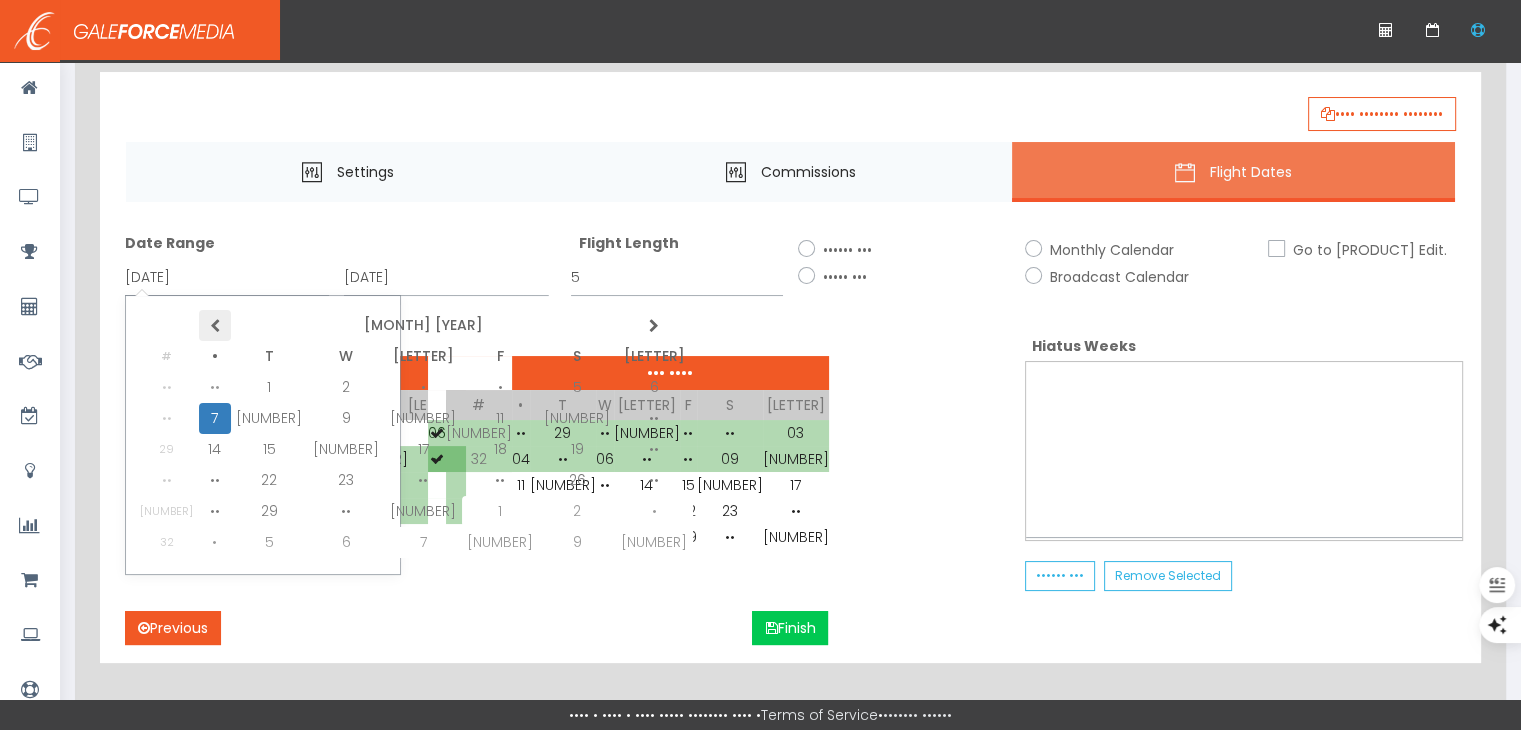 click at bounding box center [215, 326] 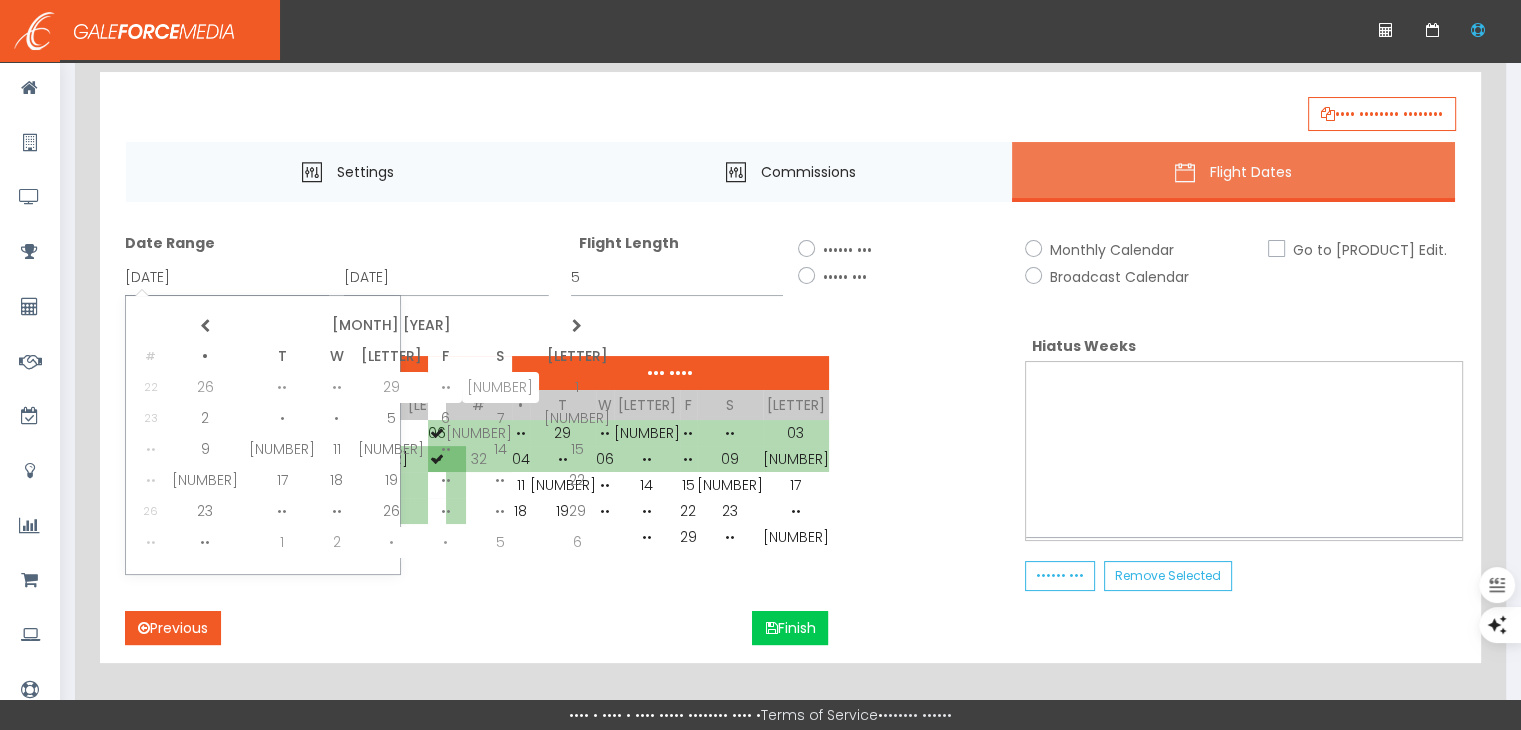 click at bounding box center (205, 326) 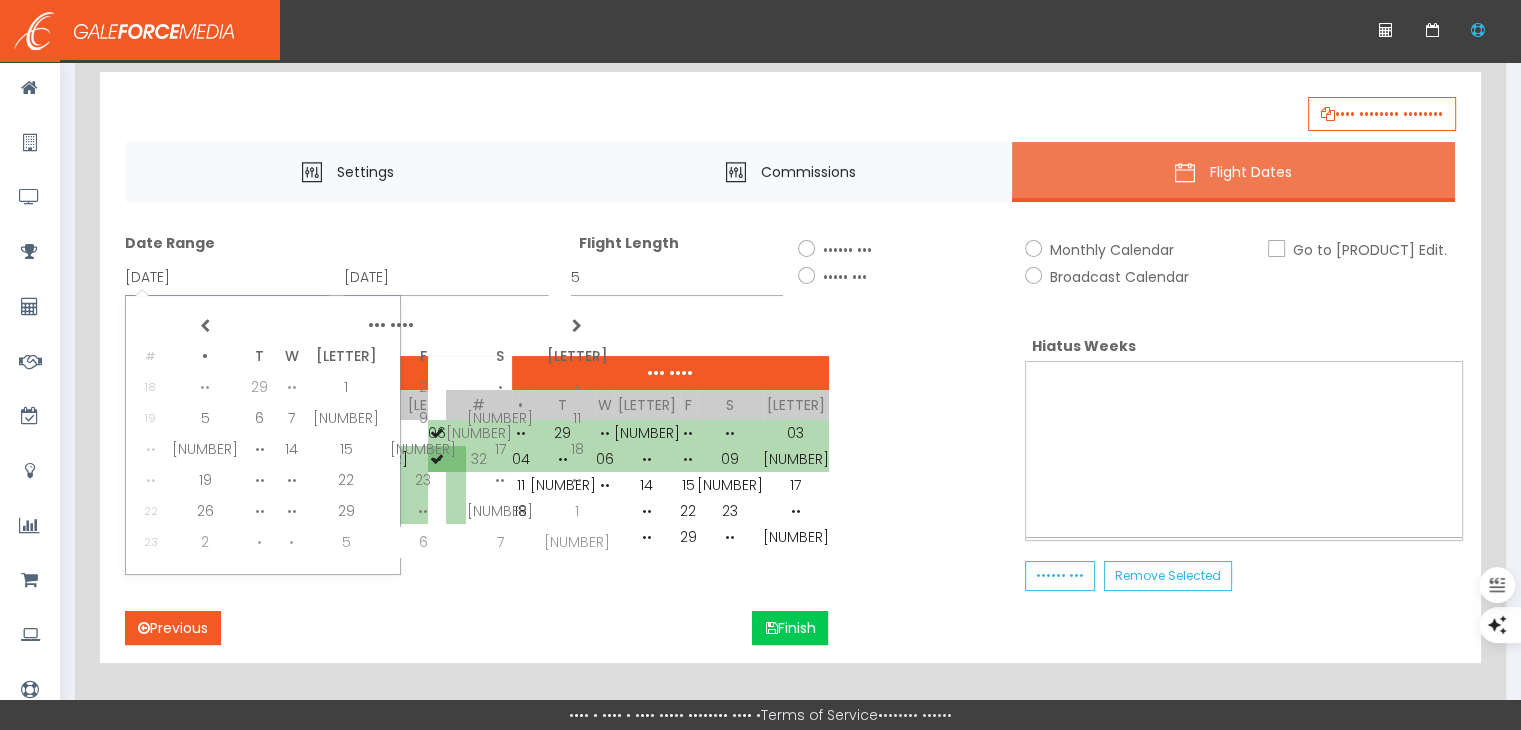 click at bounding box center [205, 326] 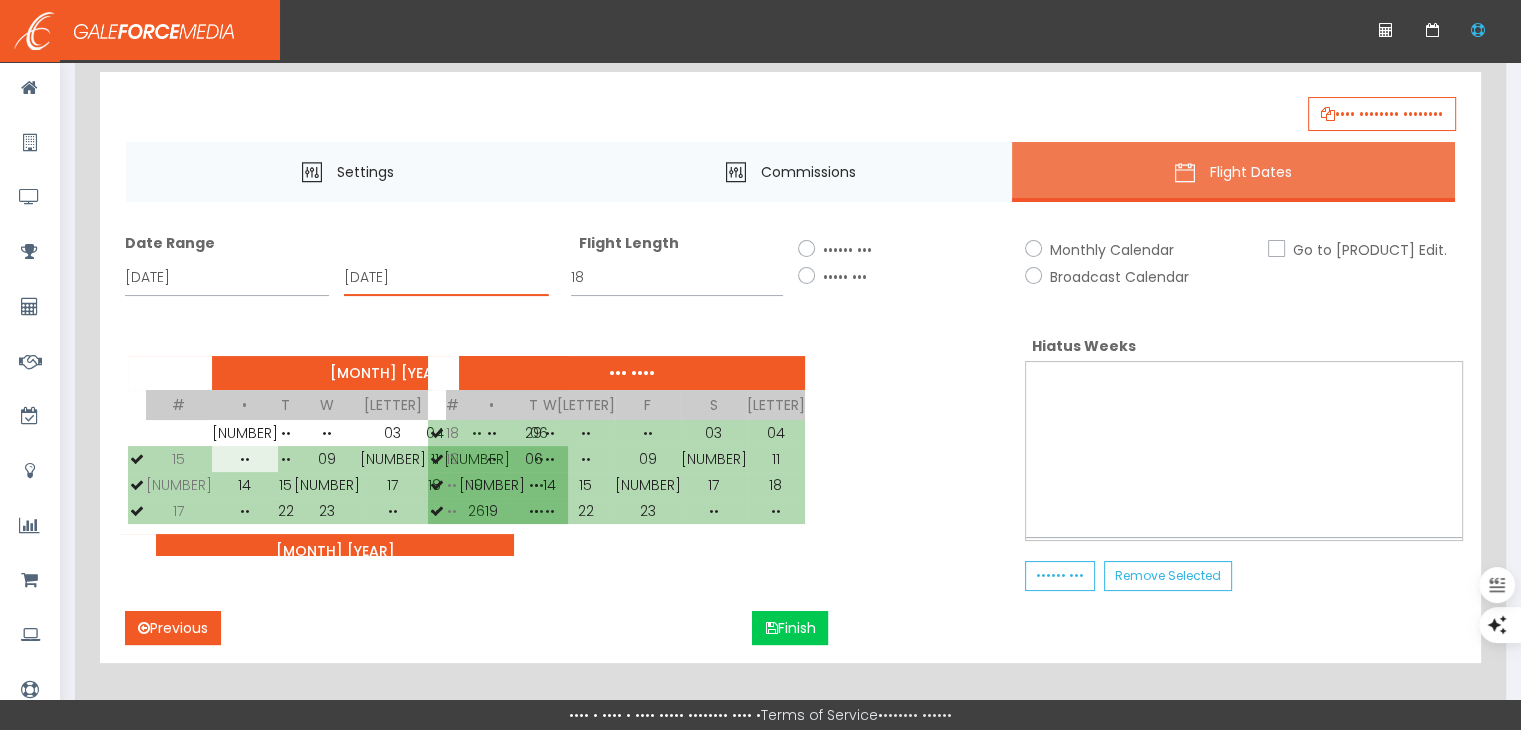 click on "[DATE]" at bounding box center (446, 277) 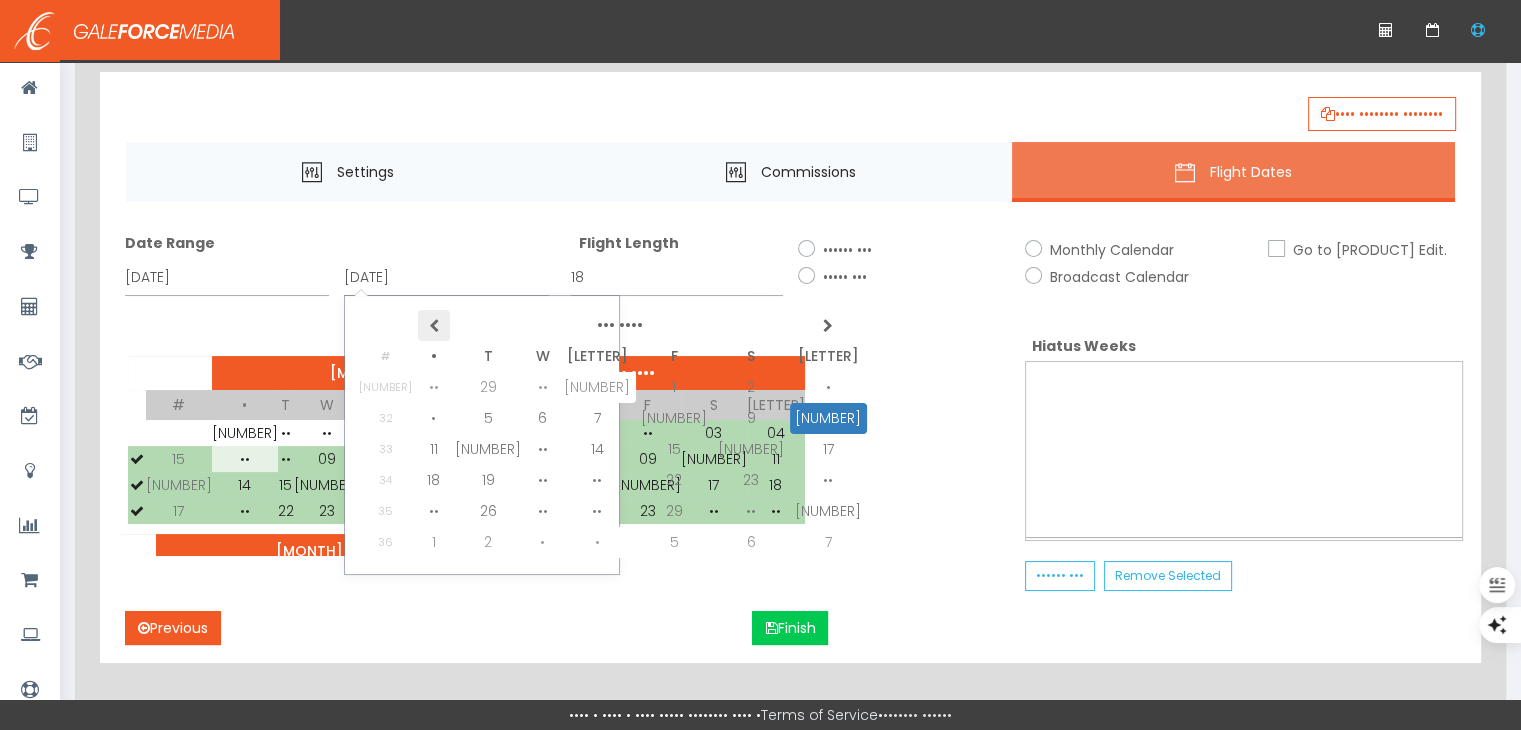click at bounding box center (0, 0) 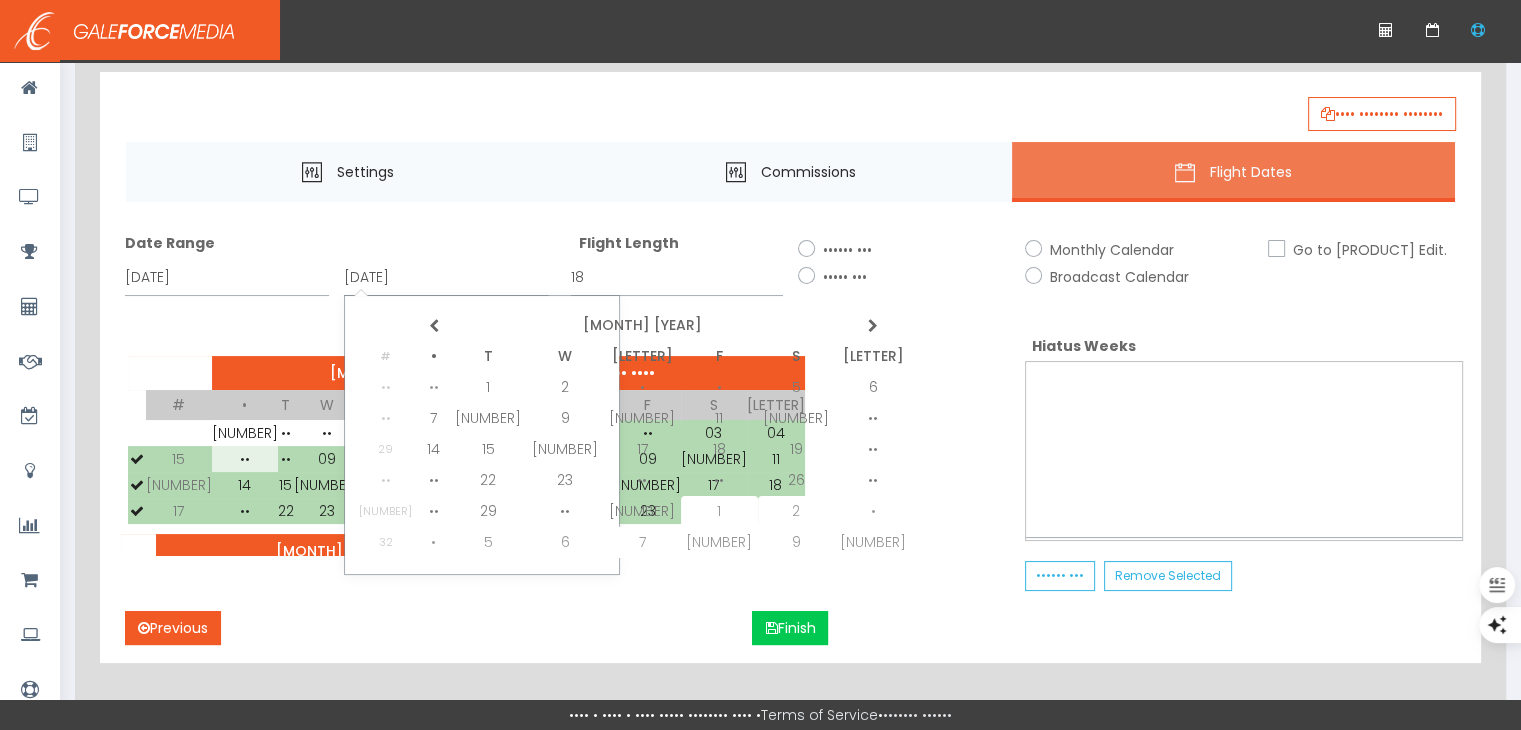 click at bounding box center (0, 0) 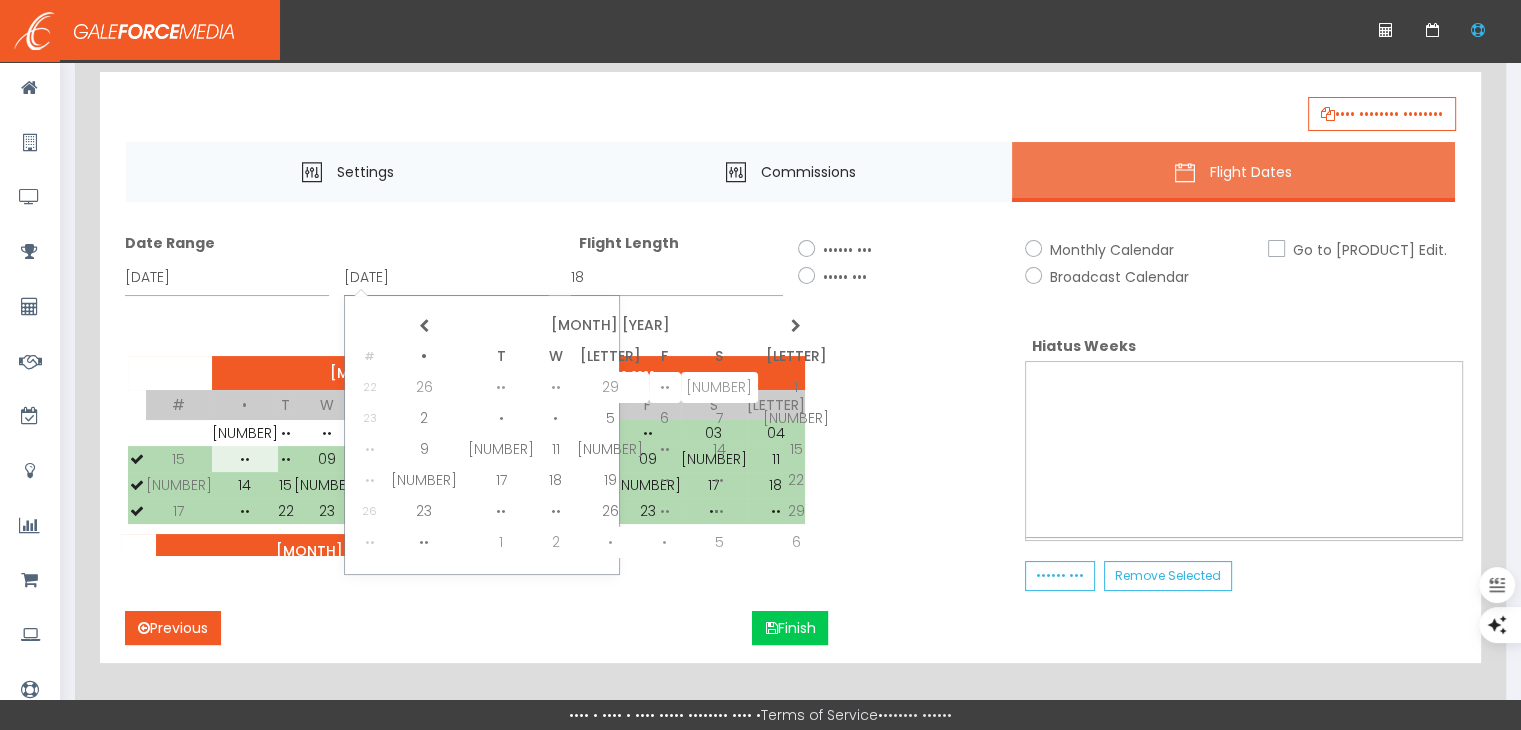 click at bounding box center (0, 0) 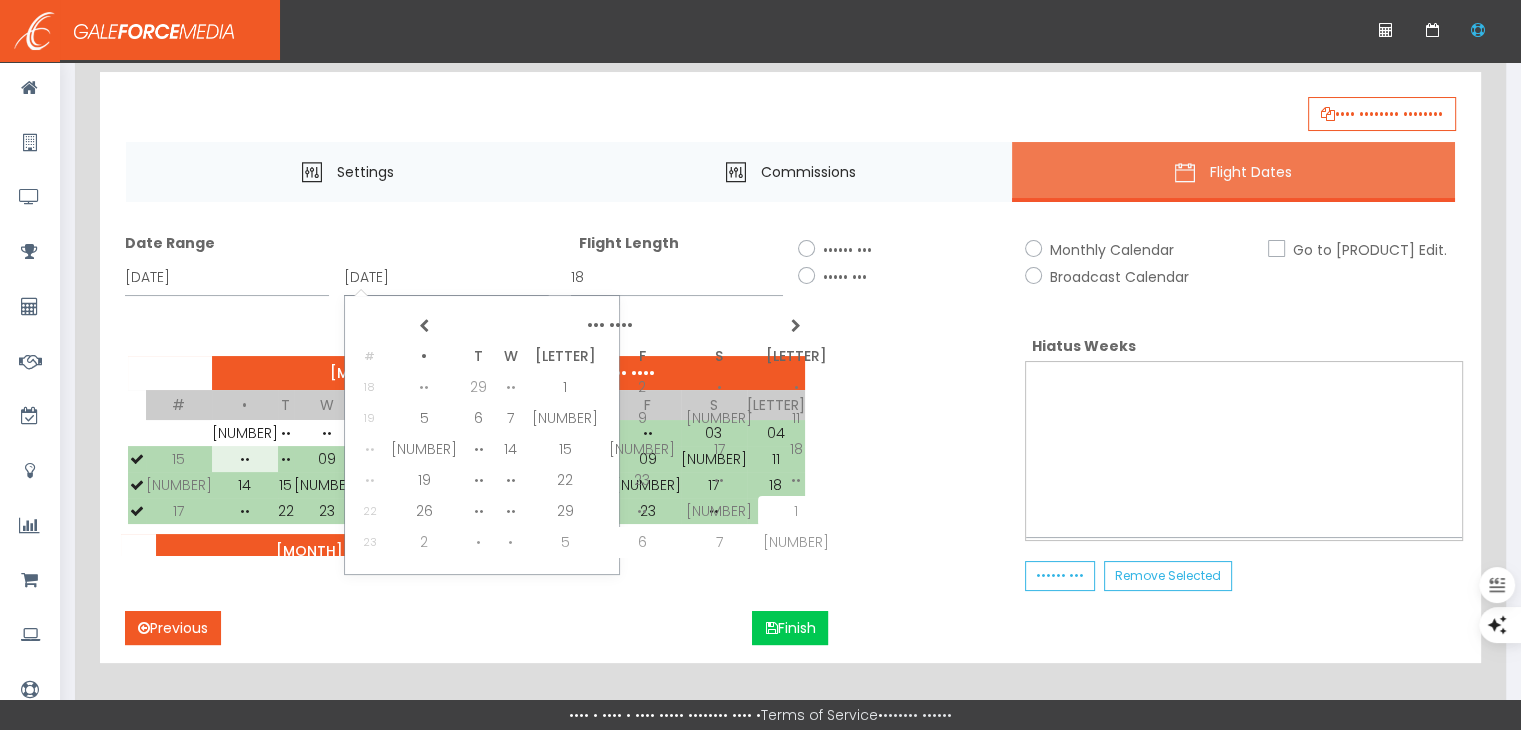 click at bounding box center (0, 0) 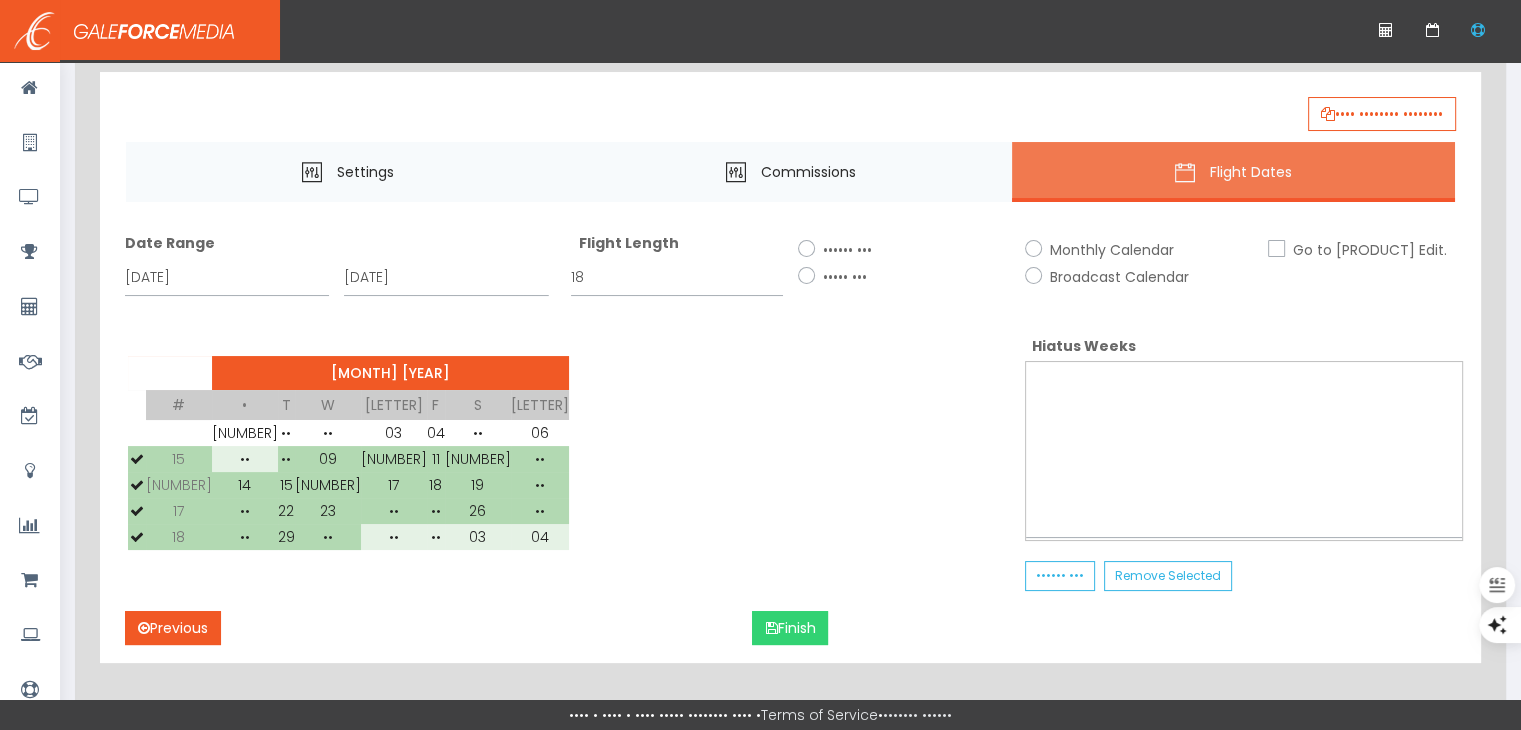 click on "Finish" at bounding box center [790, 628] 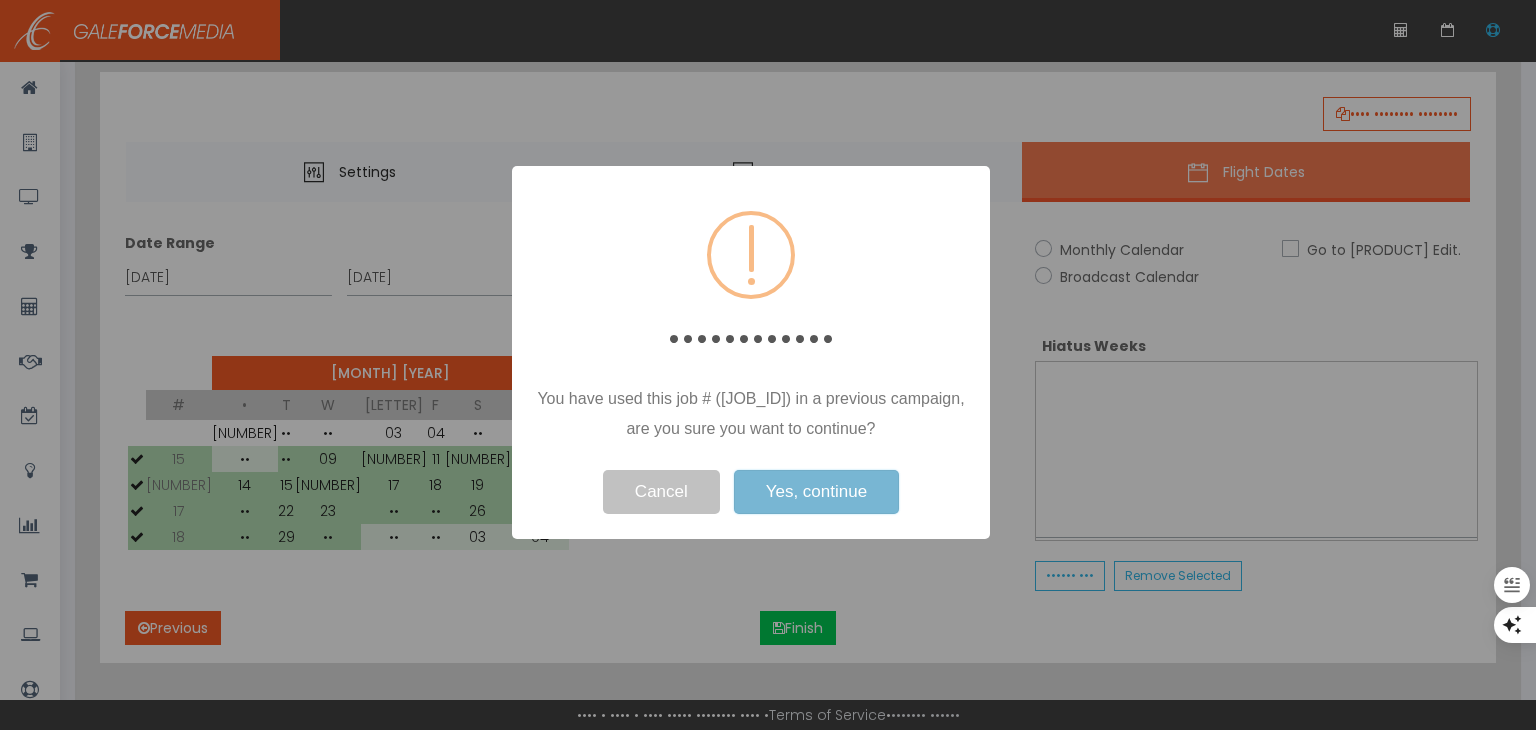 click on "Yes, continue" at bounding box center [816, 492] 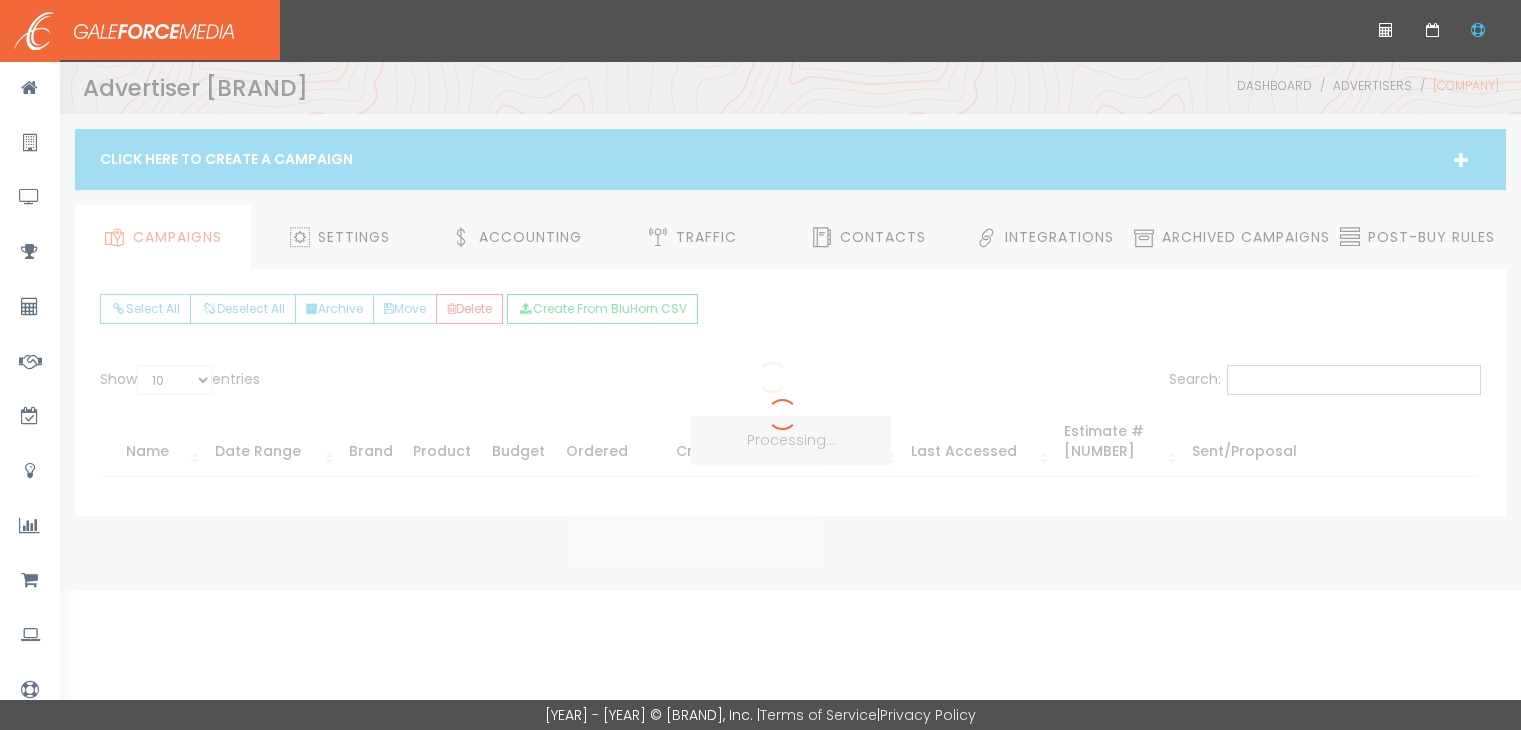 scroll, scrollTop: 0, scrollLeft: 0, axis: both 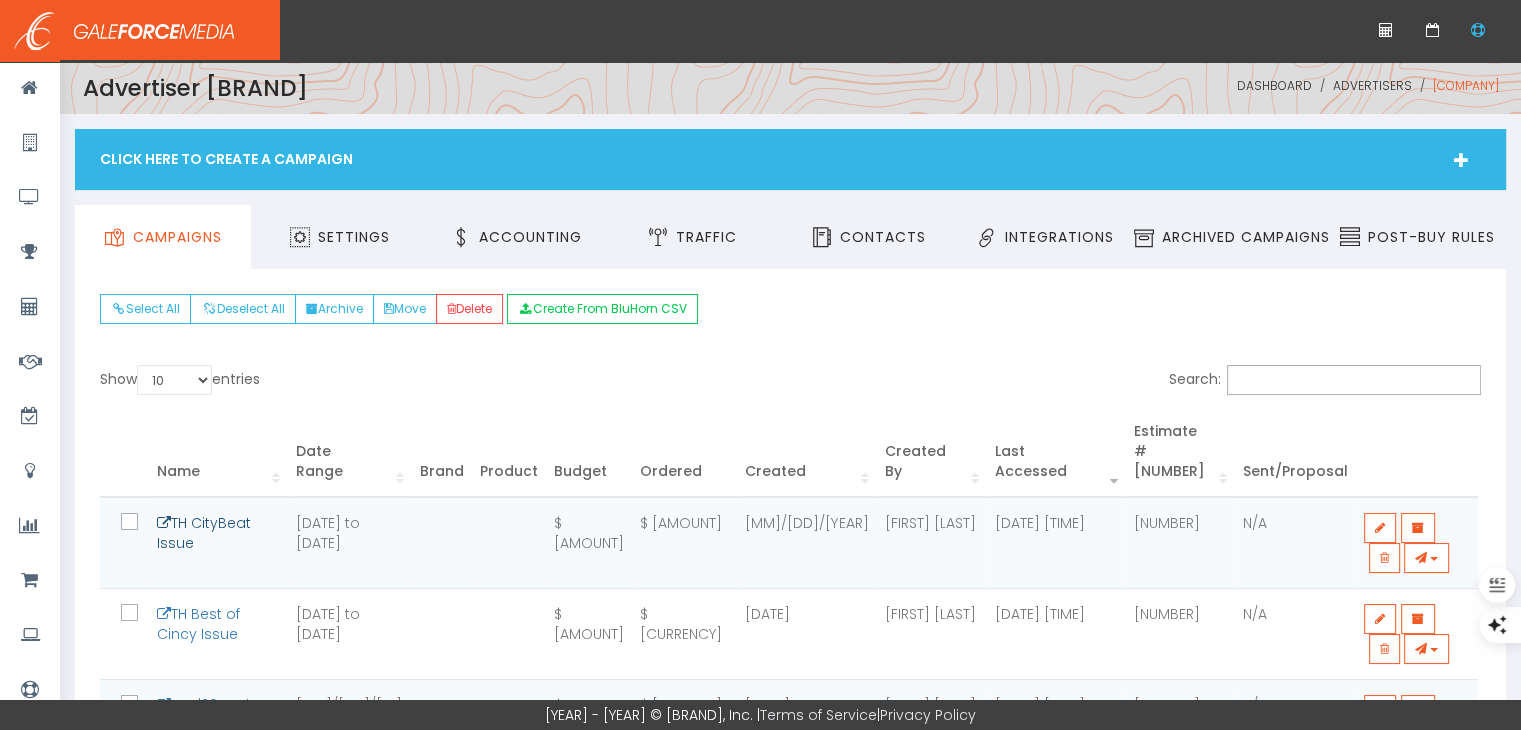 click on "TH CityBeat Issue" at bounding box center (204, 533) 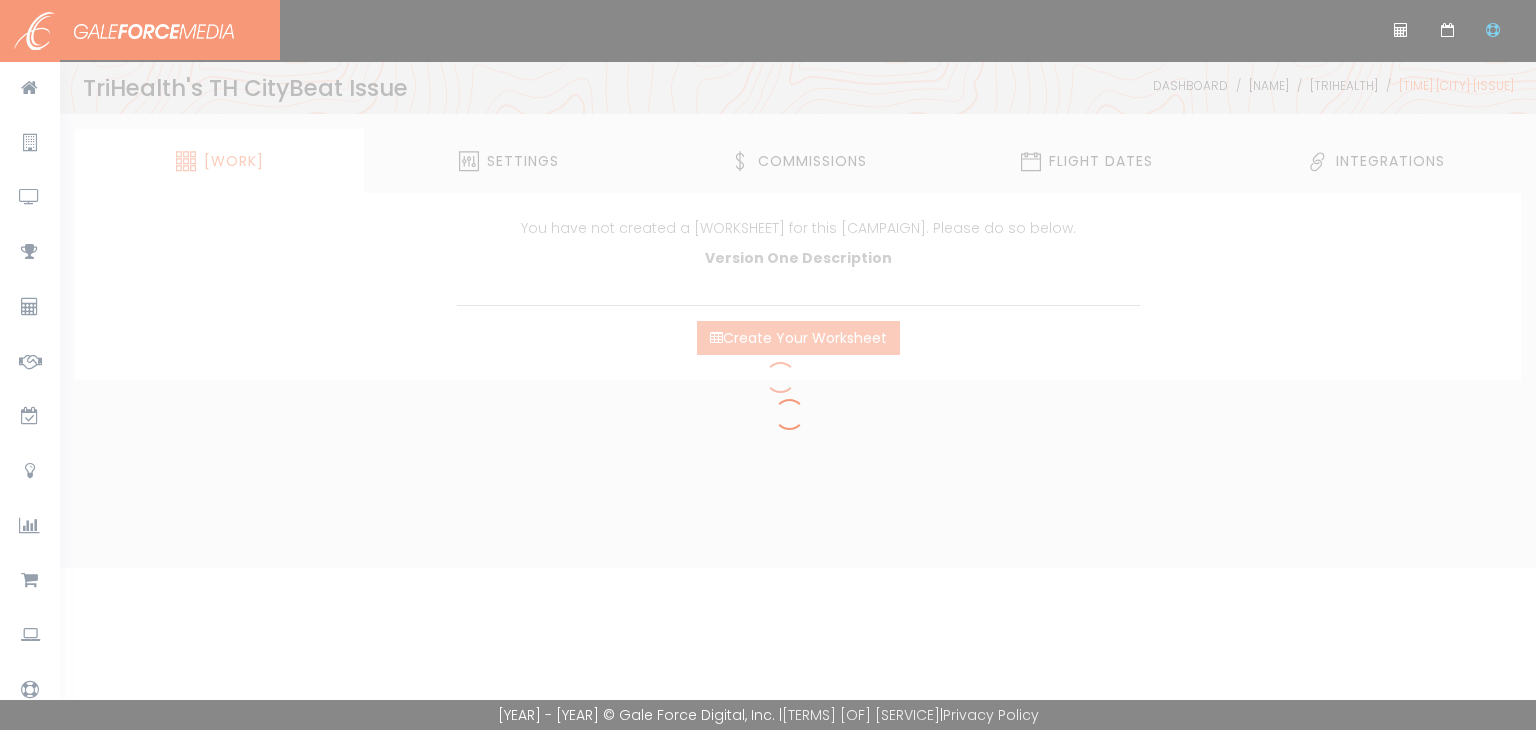 scroll, scrollTop: 0, scrollLeft: 0, axis: both 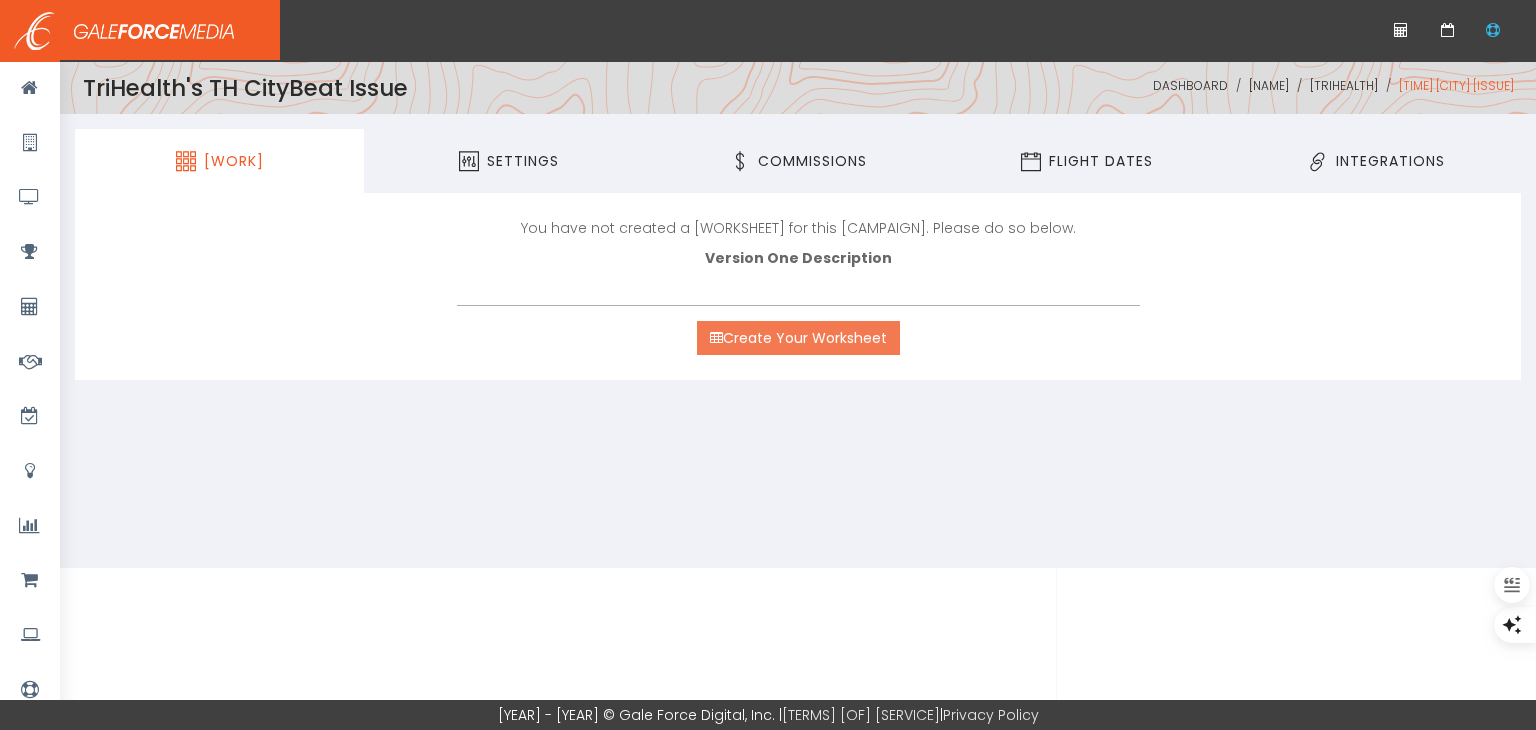 click on "Create Your Worksheet" at bounding box center [798, 338] 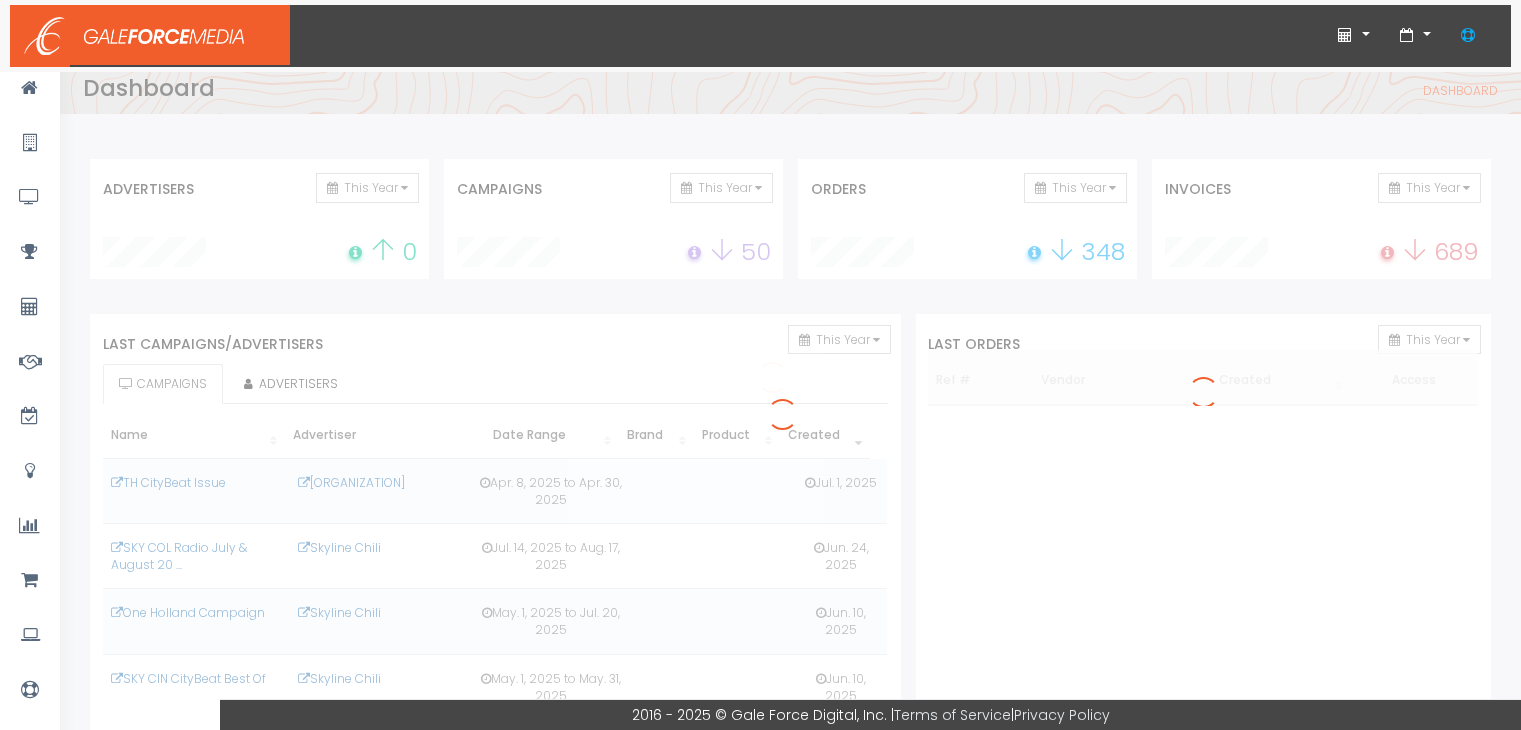 scroll, scrollTop: 0, scrollLeft: 0, axis: both 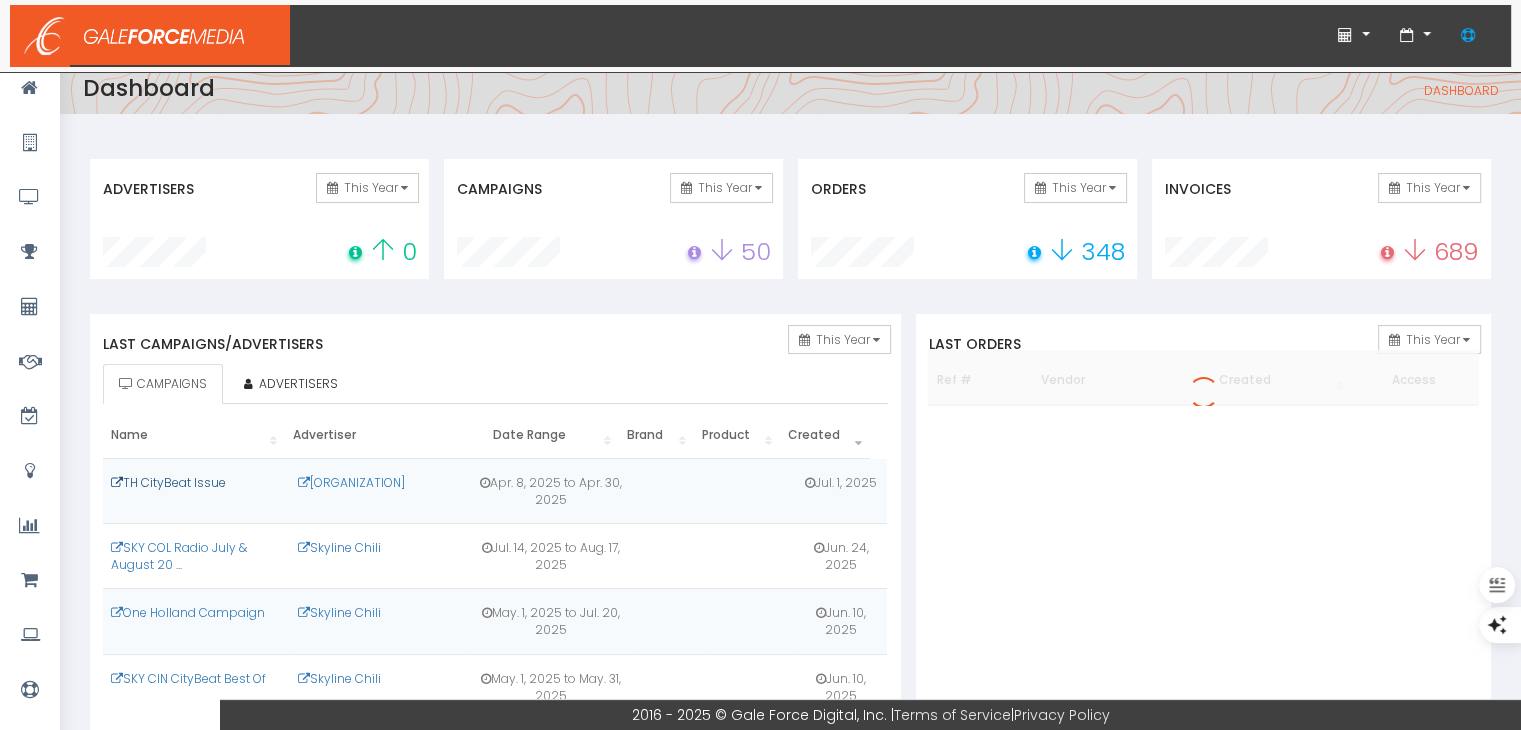 click on "[CITY] Beat Issue" at bounding box center [168, 482] 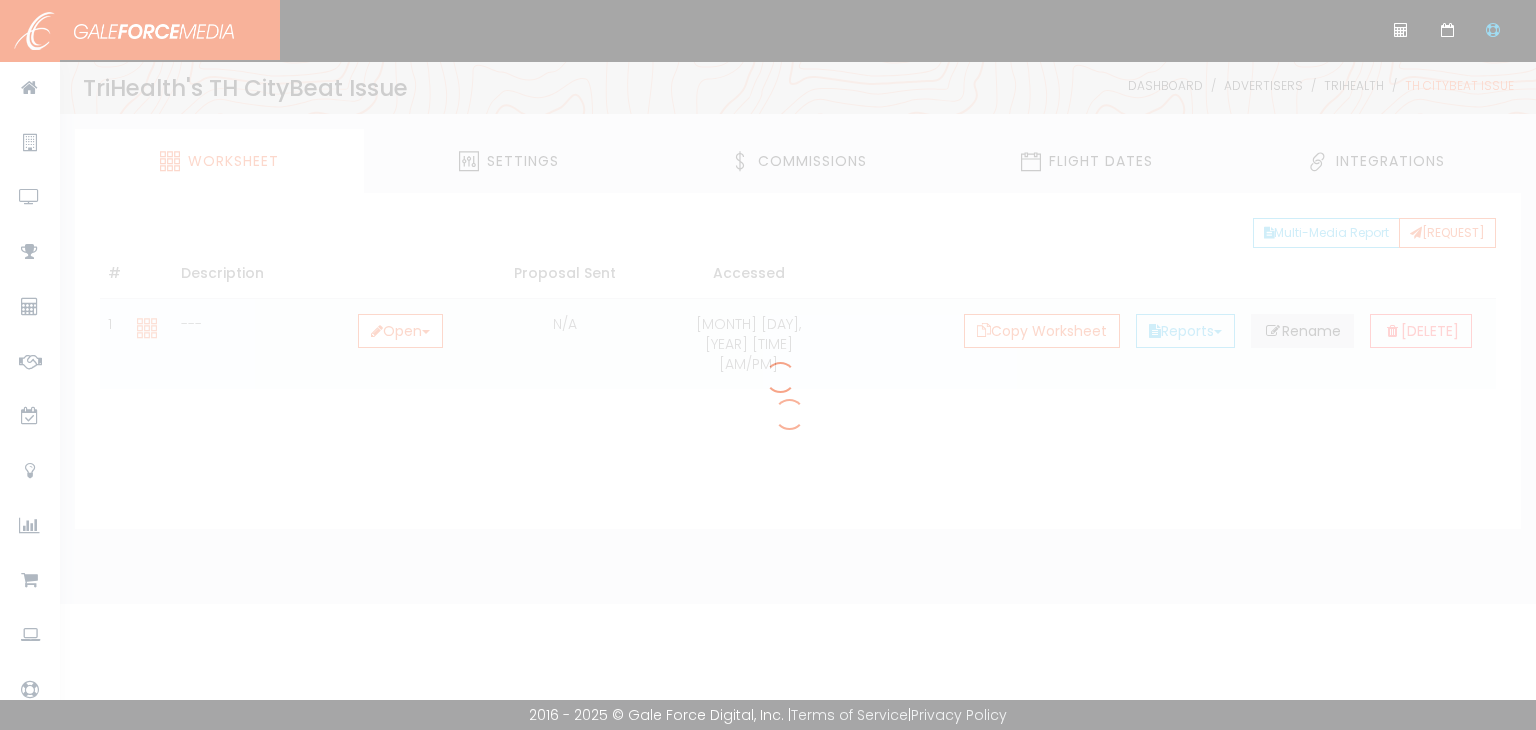 scroll, scrollTop: 0, scrollLeft: 0, axis: both 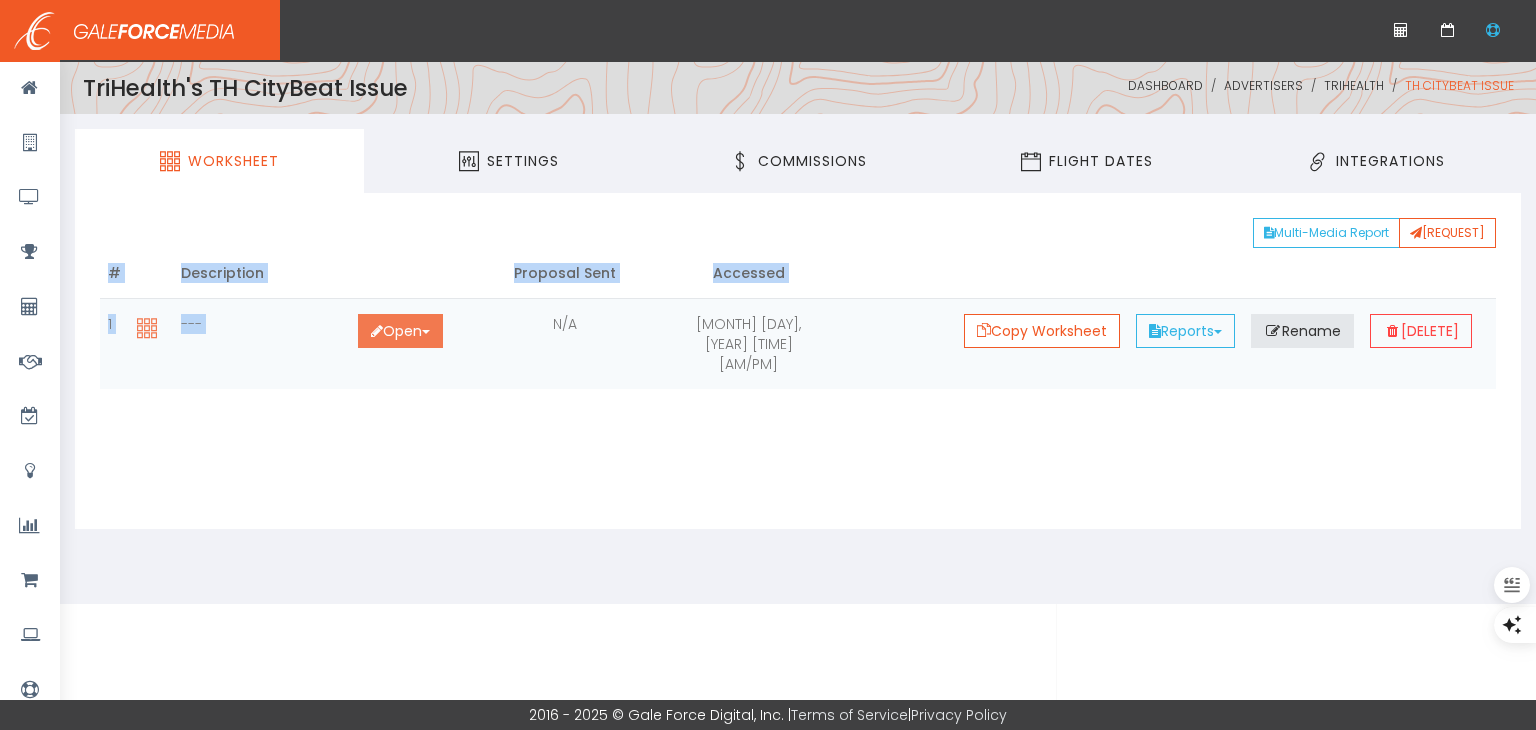drag, startPoint x: 652, startPoint y: 399, endPoint x: 366, endPoint y: 328, distance: 294.68118 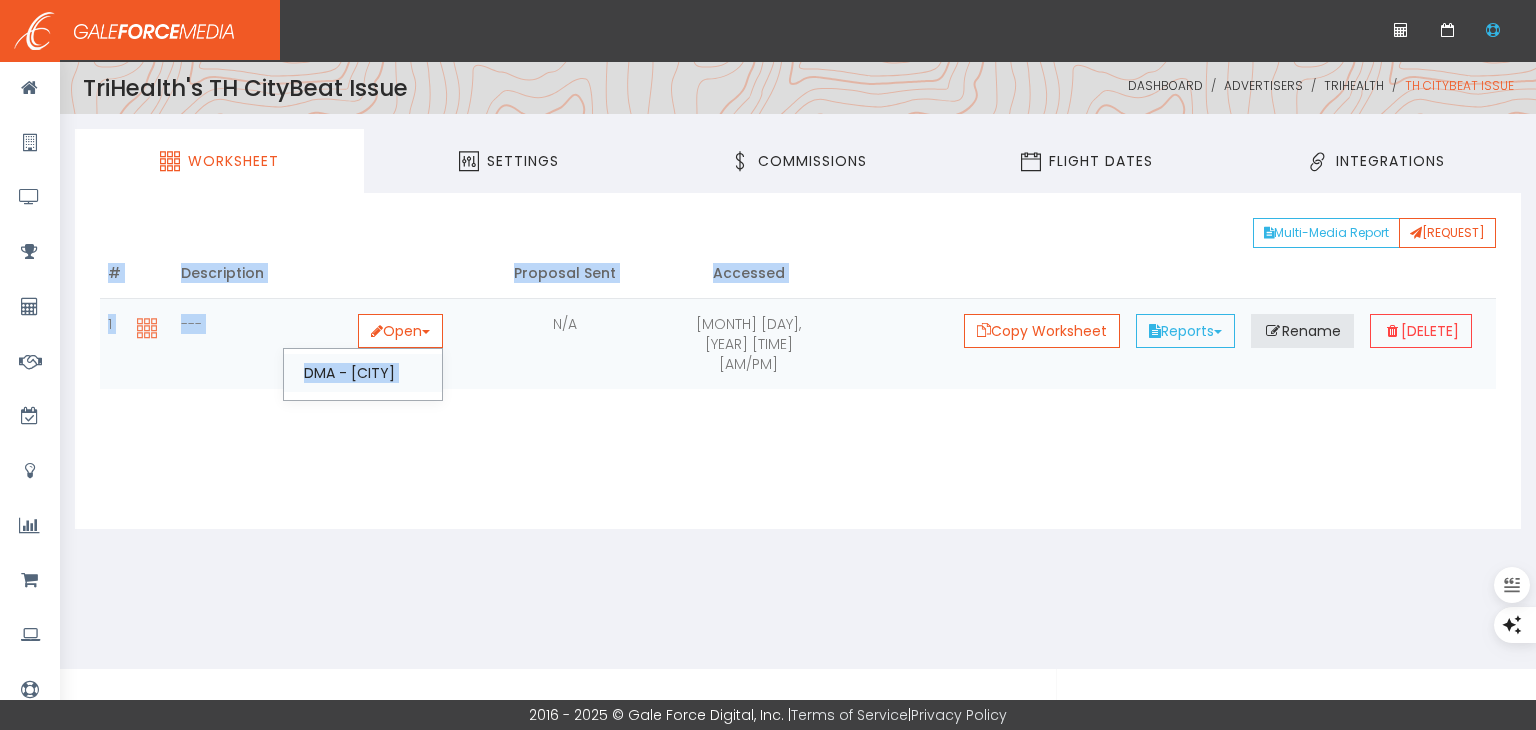 click on "DMA - Cincinnati" at bounding box center [363, 373] 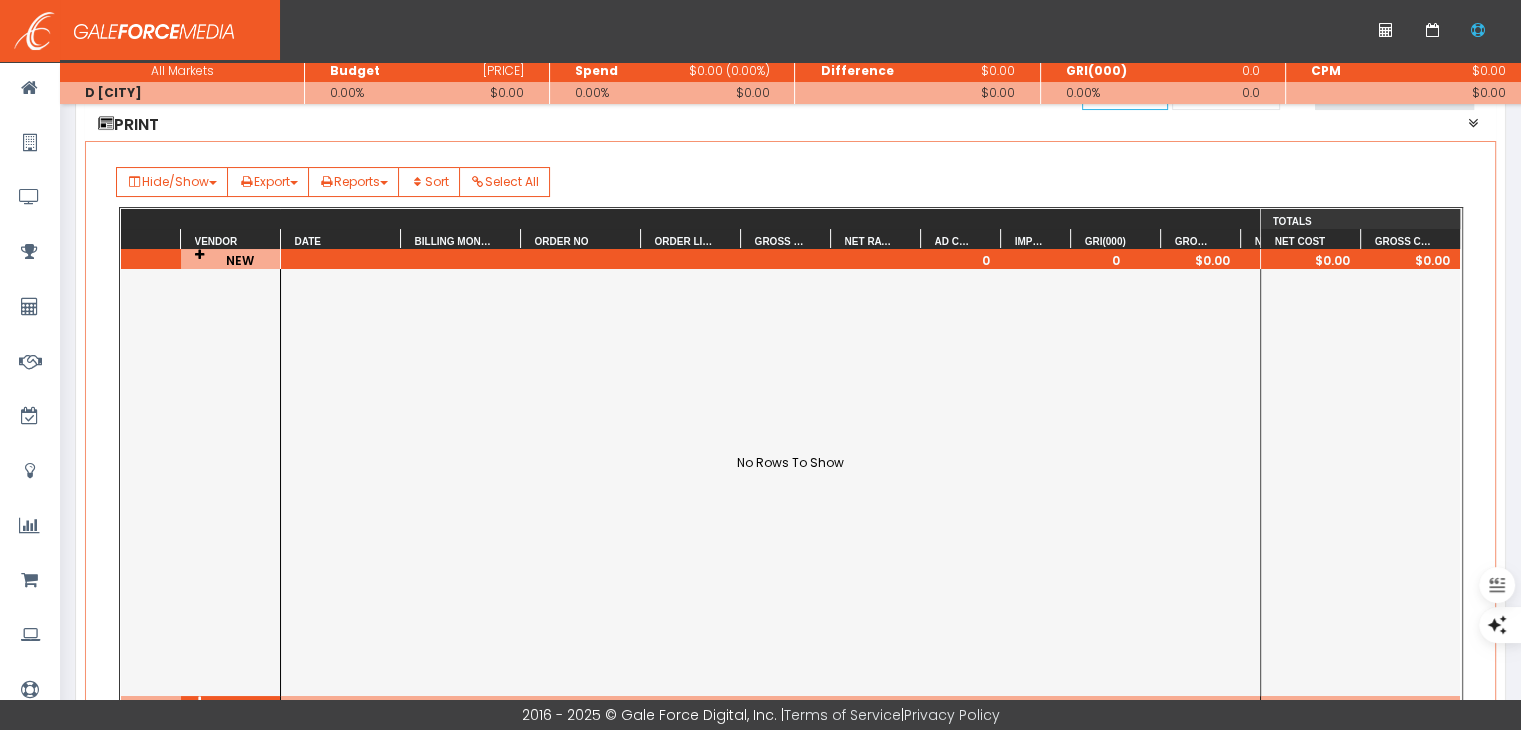 scroll, scrollTop: 220, scrollLeft: 0, axis: vertical 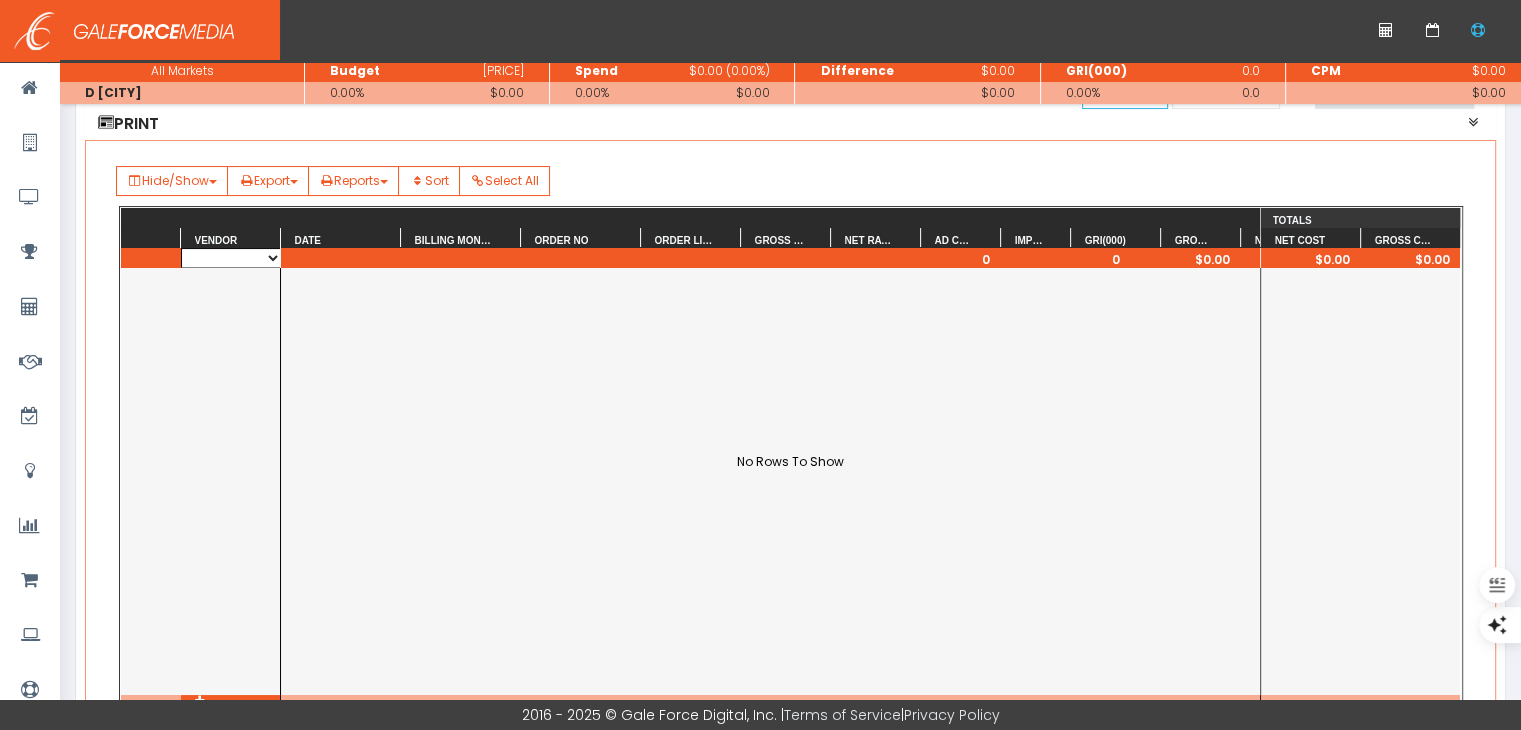 click on "[COMPANY_NAME] [COMPANY_NAME] [CITY] [NEWS_PAPER] [NEWS_PAPER] [COMPANY_NAME] [COMPANY_NAME] [COMPANY_NAME] [COMPANY_NAME] [COMPANY_NAME] [COMPANY_NAME] [COMPANY_NAME] [COMPANY_NAME] [COMPANY_NAME] [COMPANY_NAME] [COMPANY_NAME]" at bounding box center (231, 258) 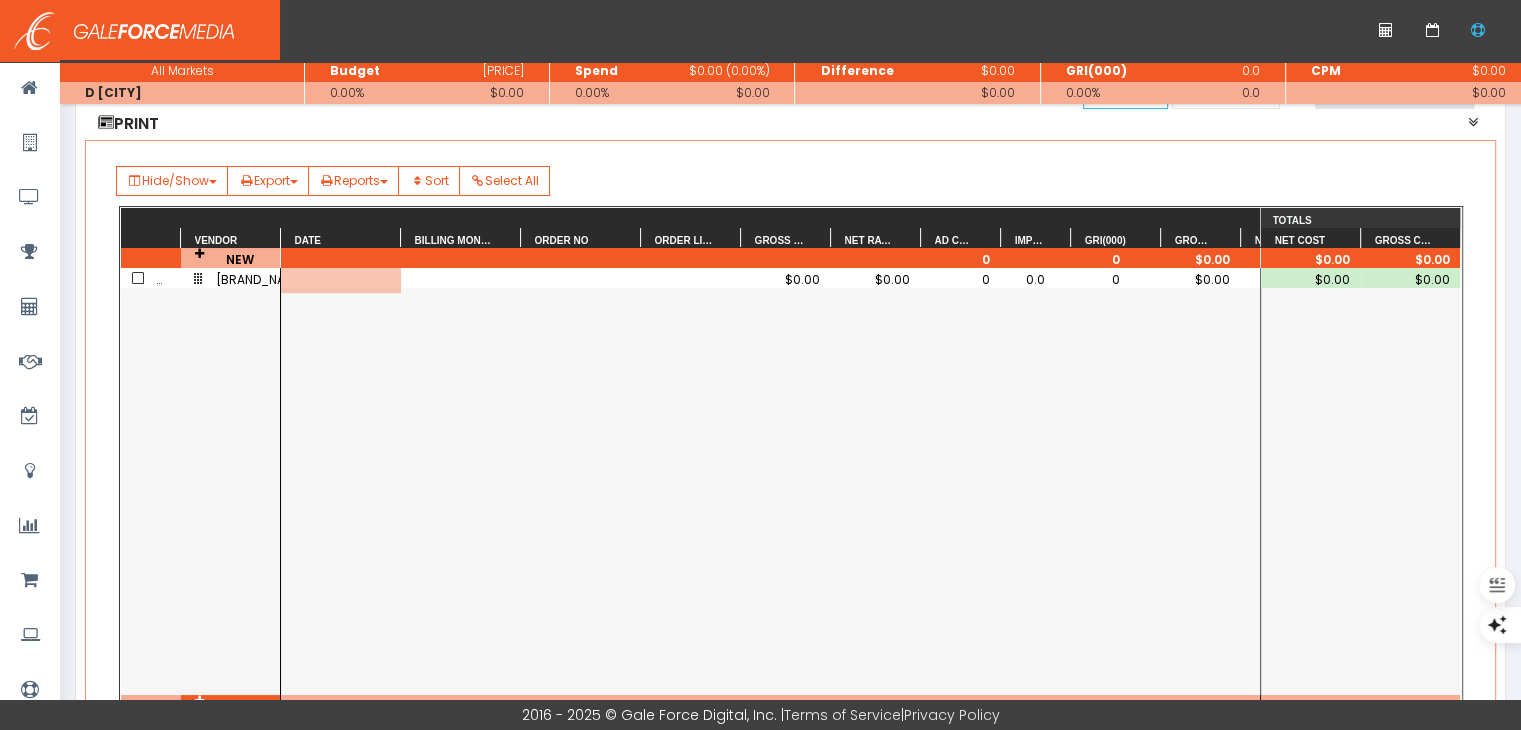 scroll, scrollTop: 0, scrollLeft: 0, axis: both 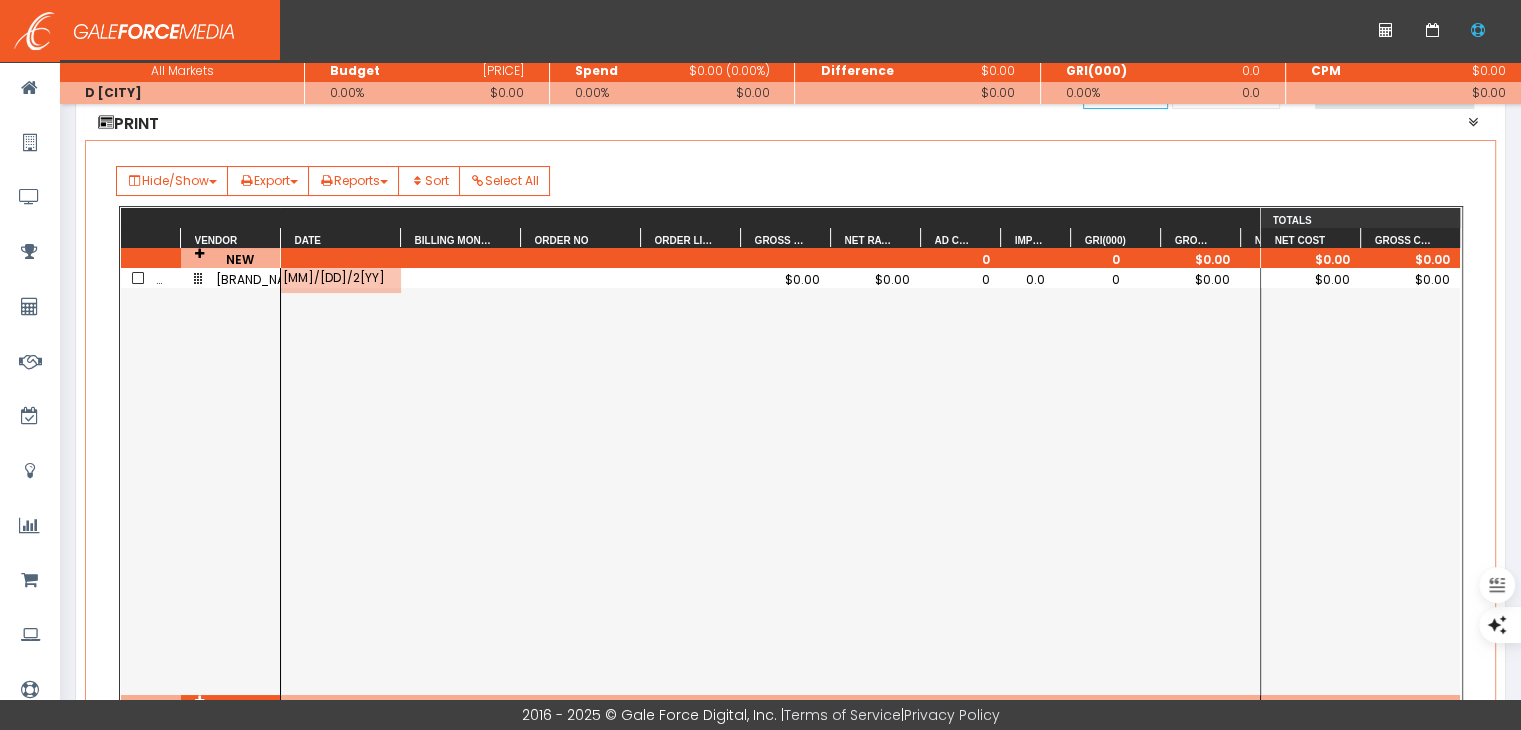 type on "04/08/20yy" 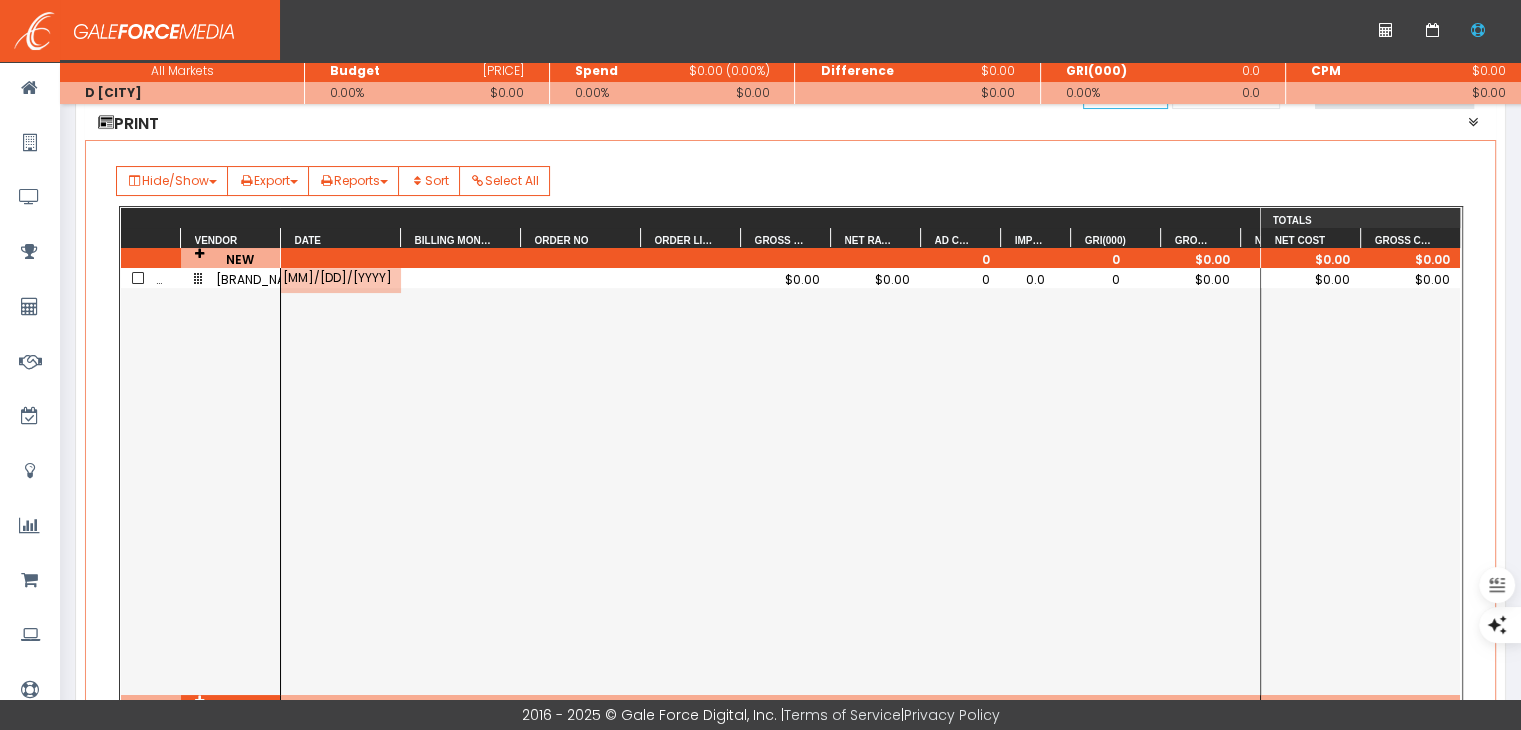 click on "04/08/2025 $0.00 $0.00 0 0.0 0 $0.00 $0.00" at bounding box center (770, 481) 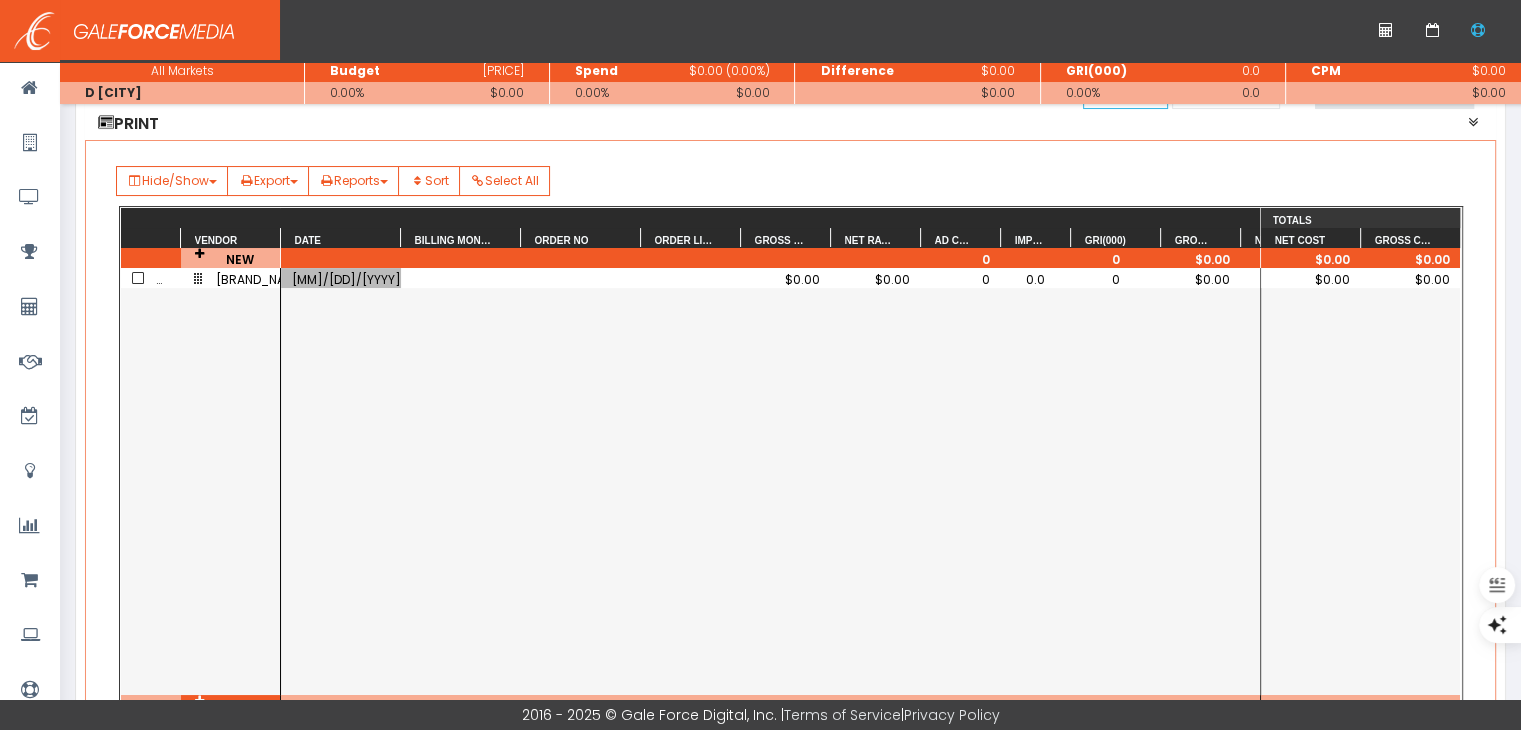 click on "$0.00" at bounding box center (876, 279) 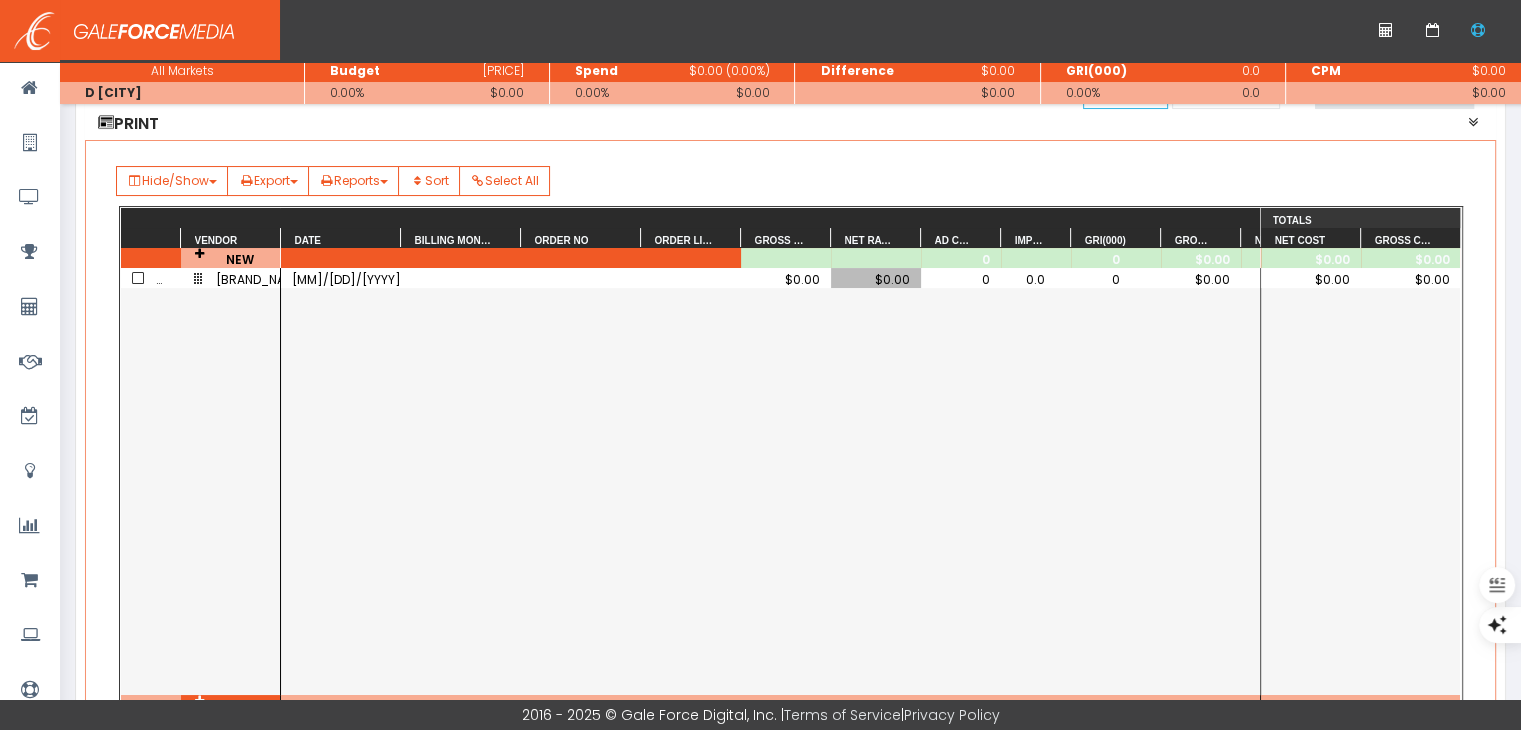 scroll, scrollTop: 0, scrollLeft: 67, axis: horizontal 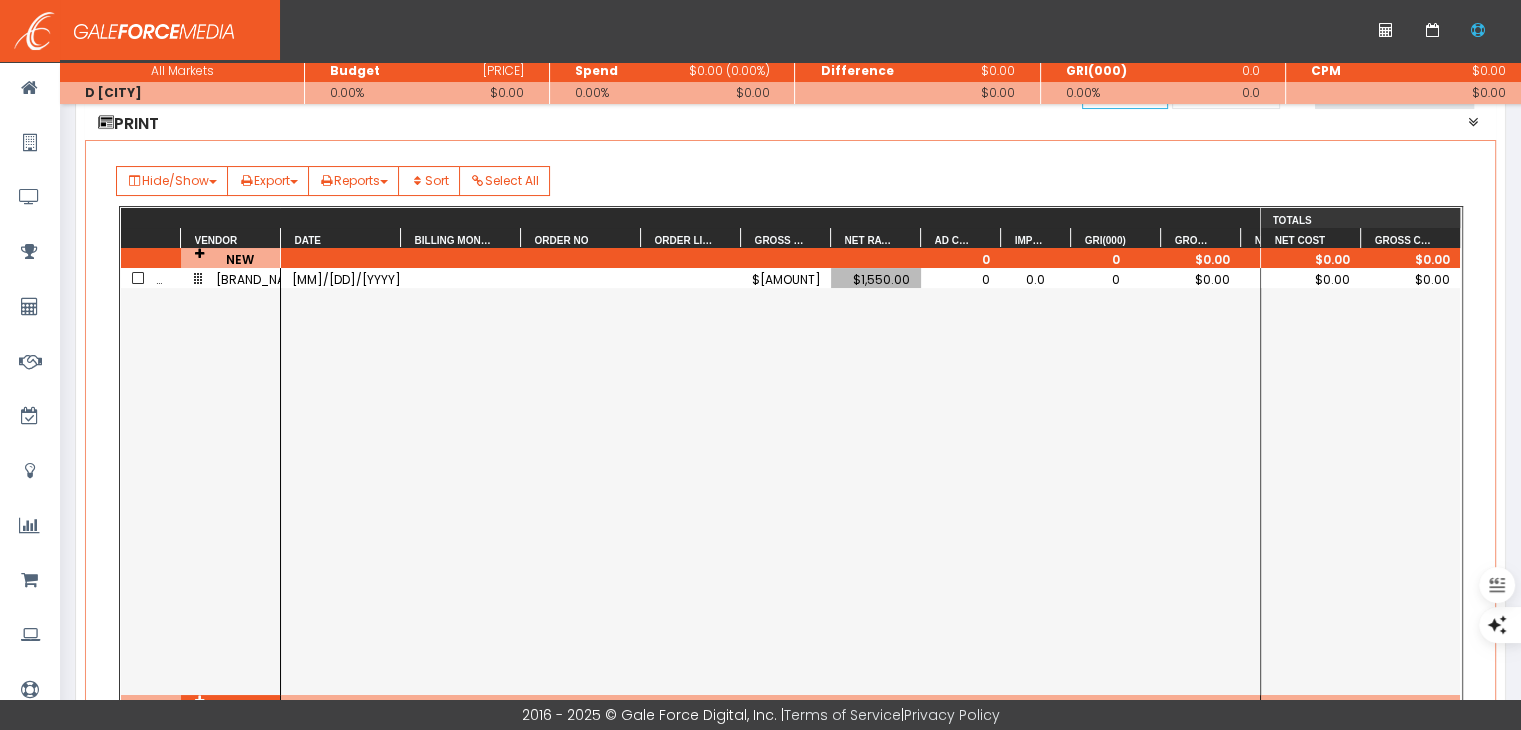 click on "•" at bounding box center (961, 279) 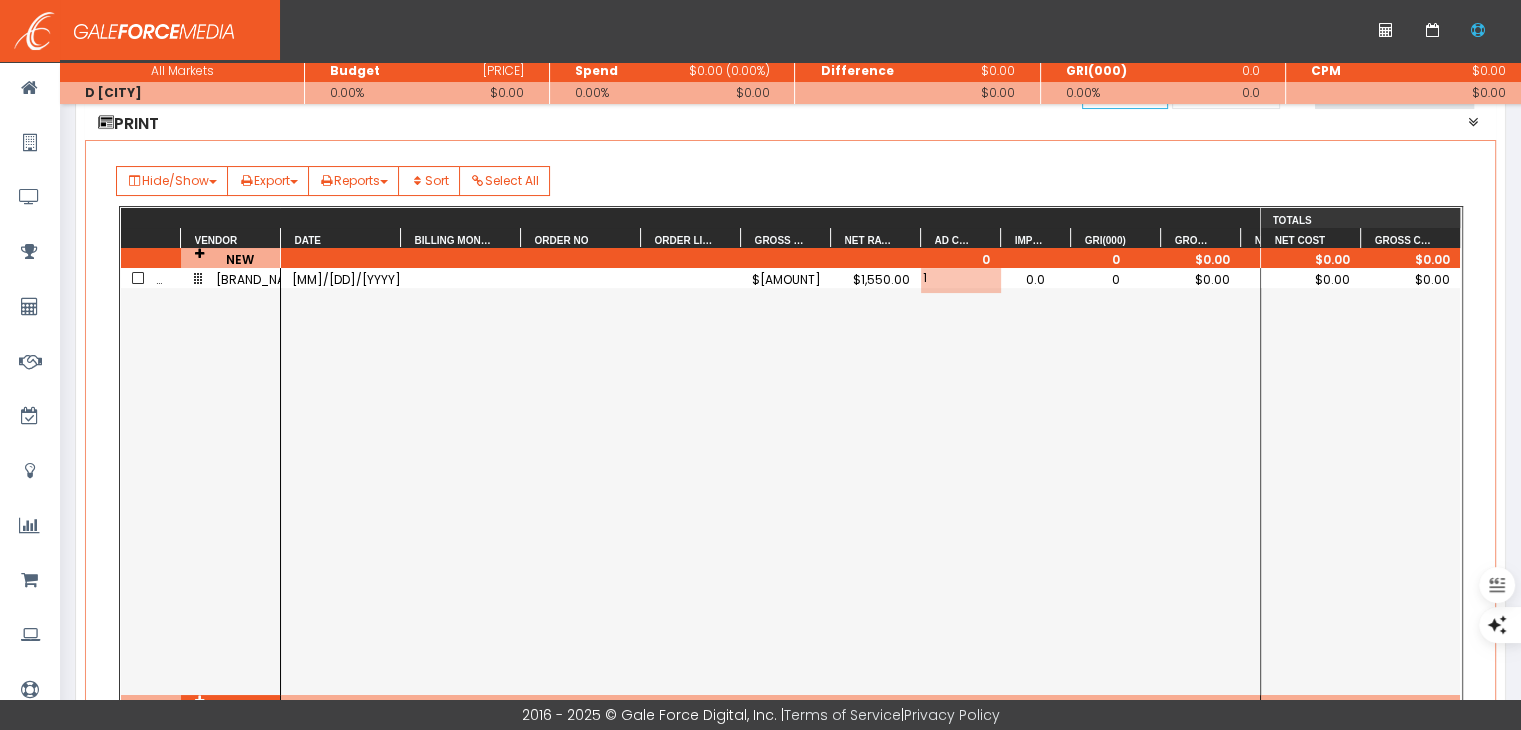 click on "04/08/2025 $1,823.53 $1,550.00 1 0.0 0 $0.00 $0.00" at bounding box center [770, 481] 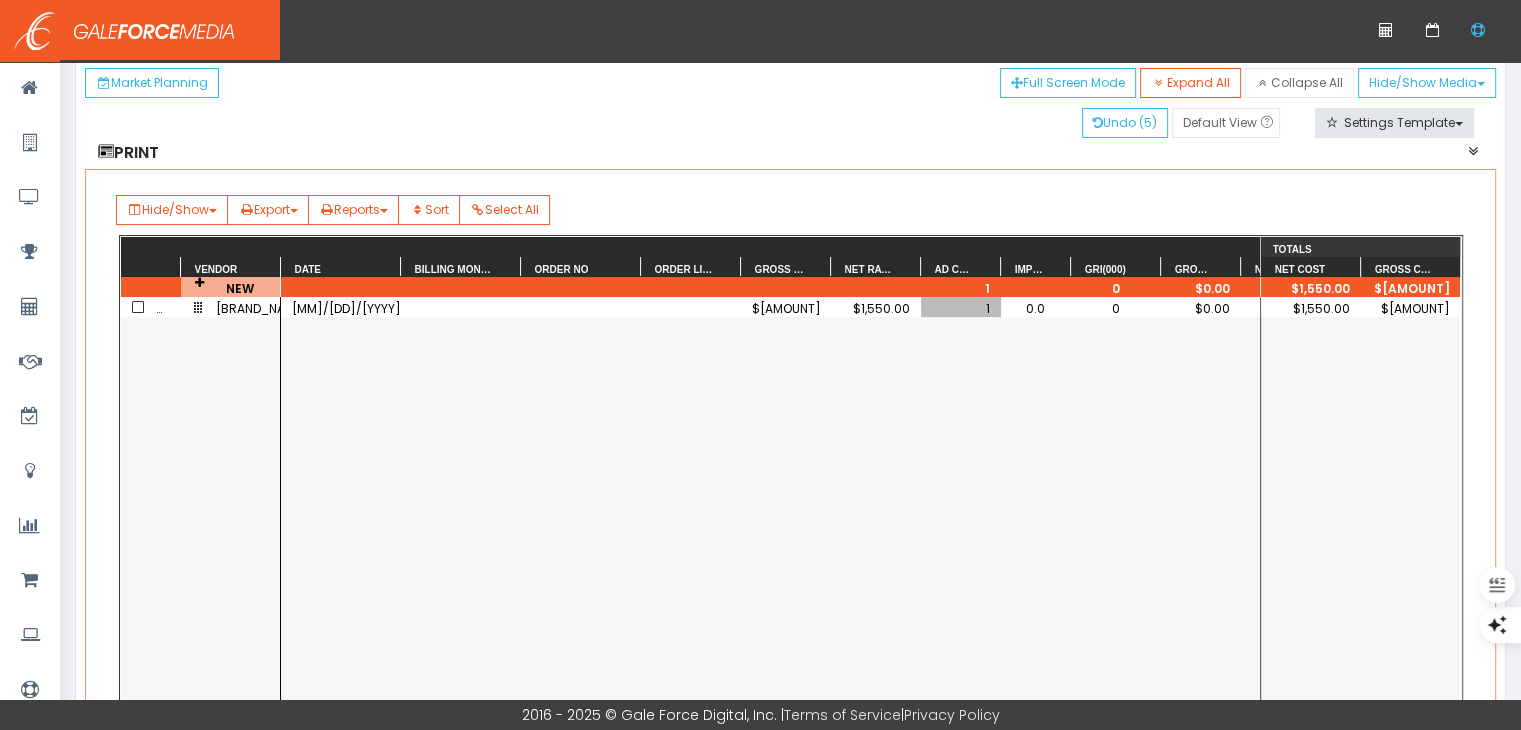 scroll, scrollTop: 0, scrollLeft: 0, axis: both 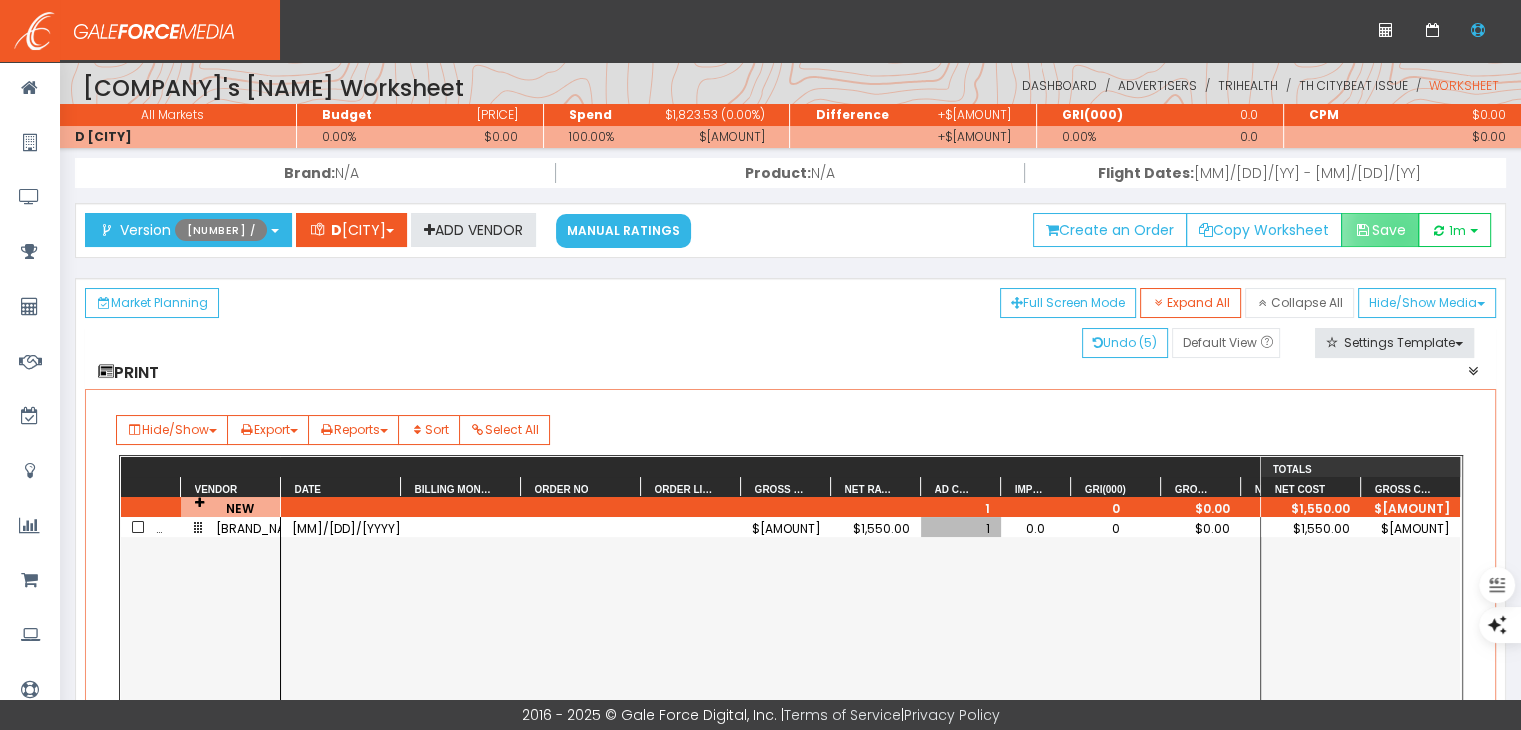 click on "Save" at bounding box center [1380, 230] 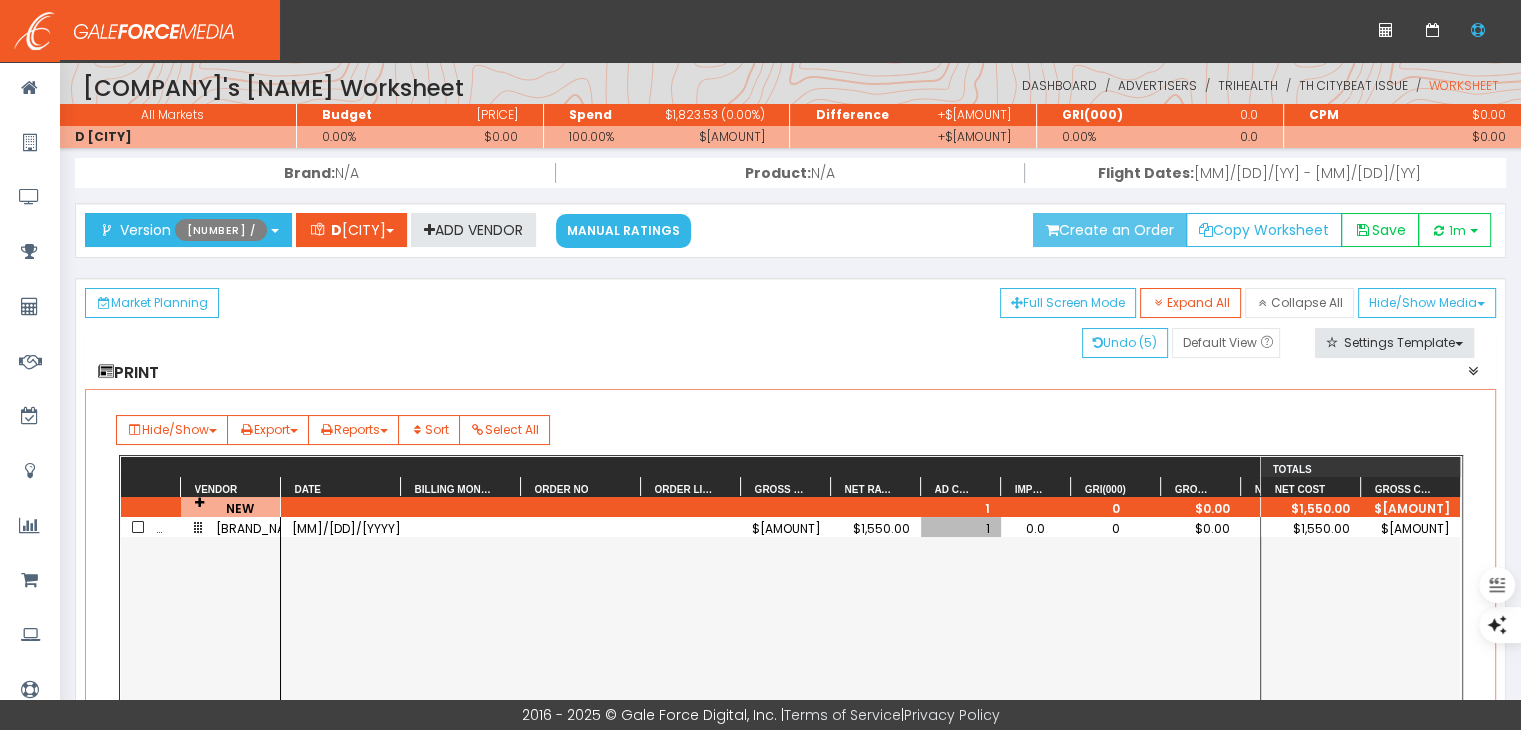 click on "Create an Order" at bounding box center (1110, 230) 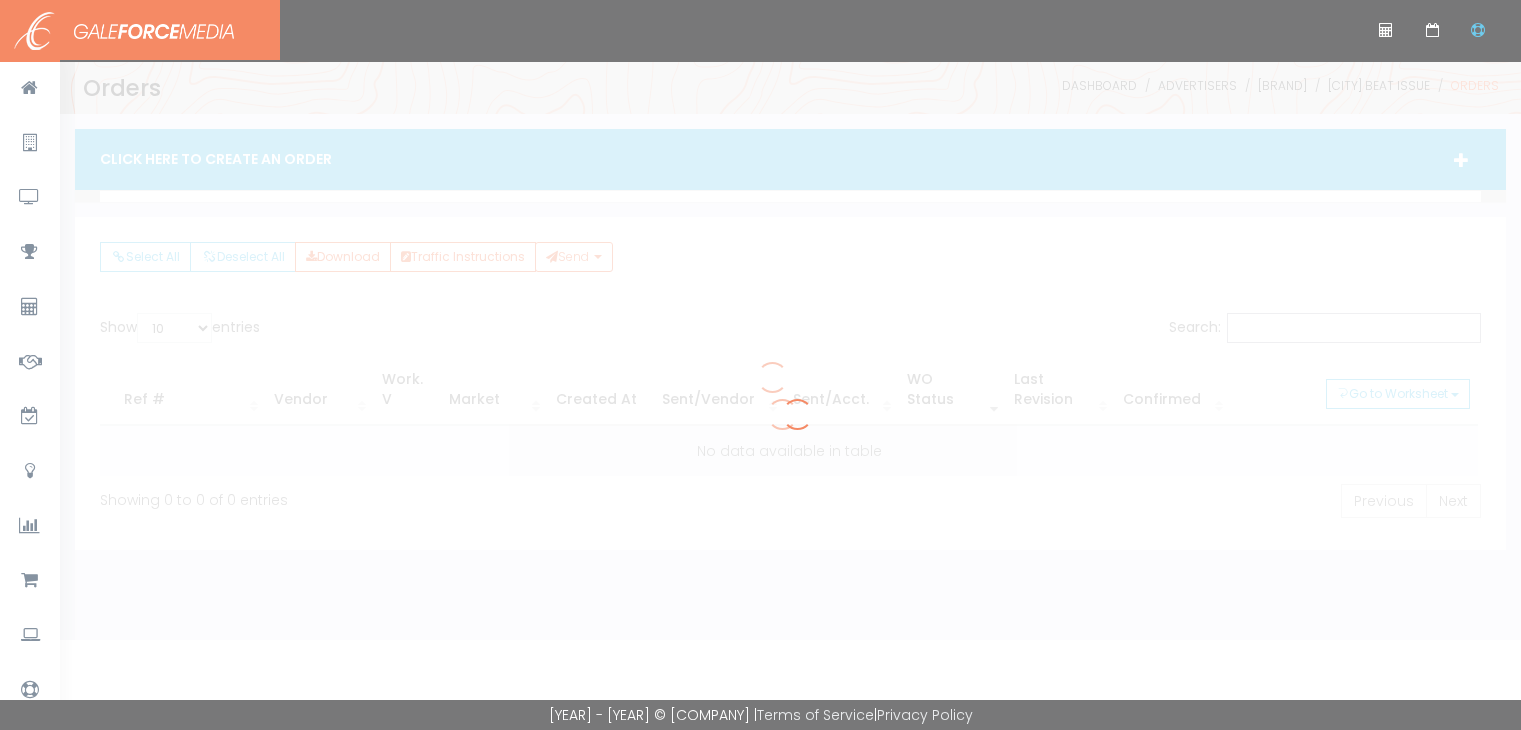 scroll, scrollTop: 0, scrollLeft: 0, axis: both 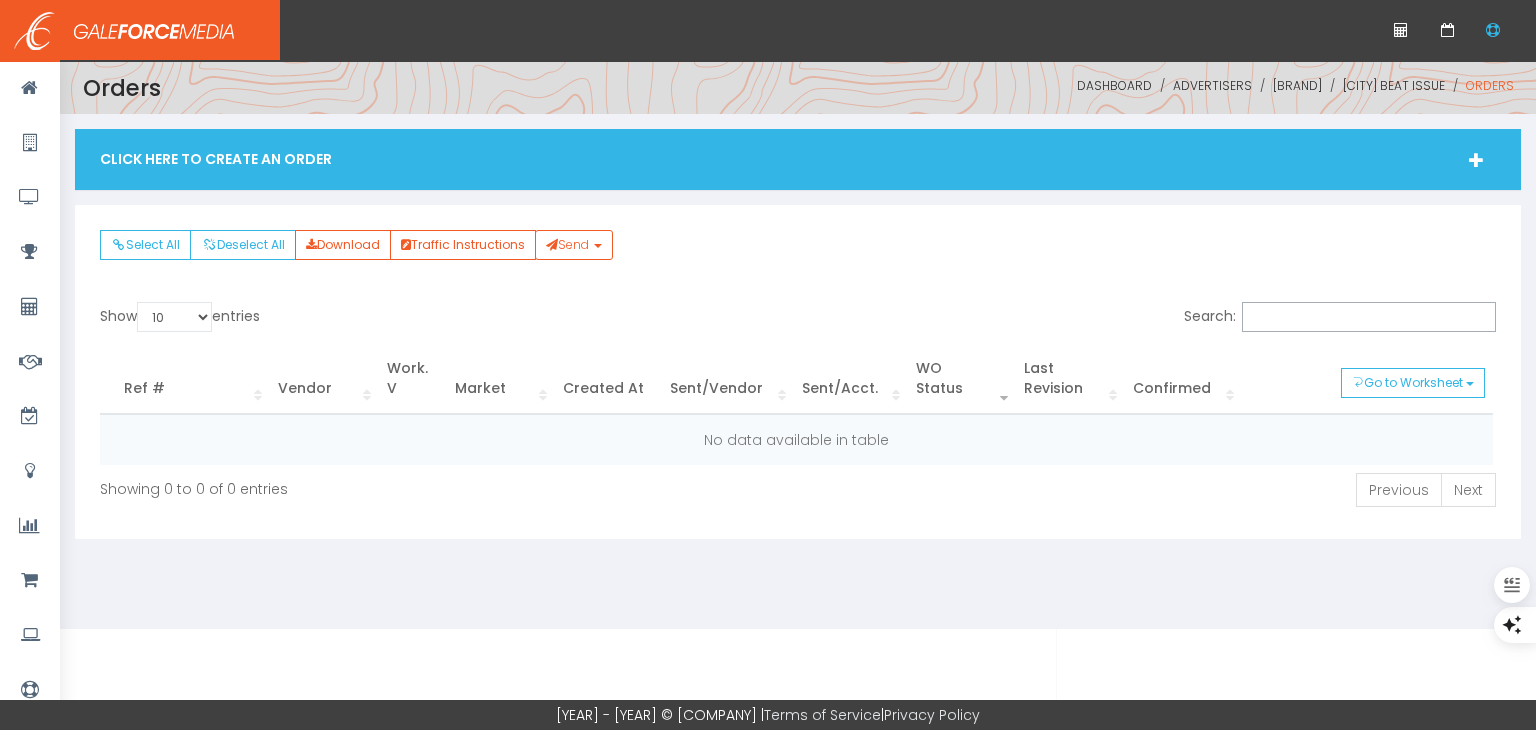 click on "Click Here To Create An Order" at bounding box center [798, 159] 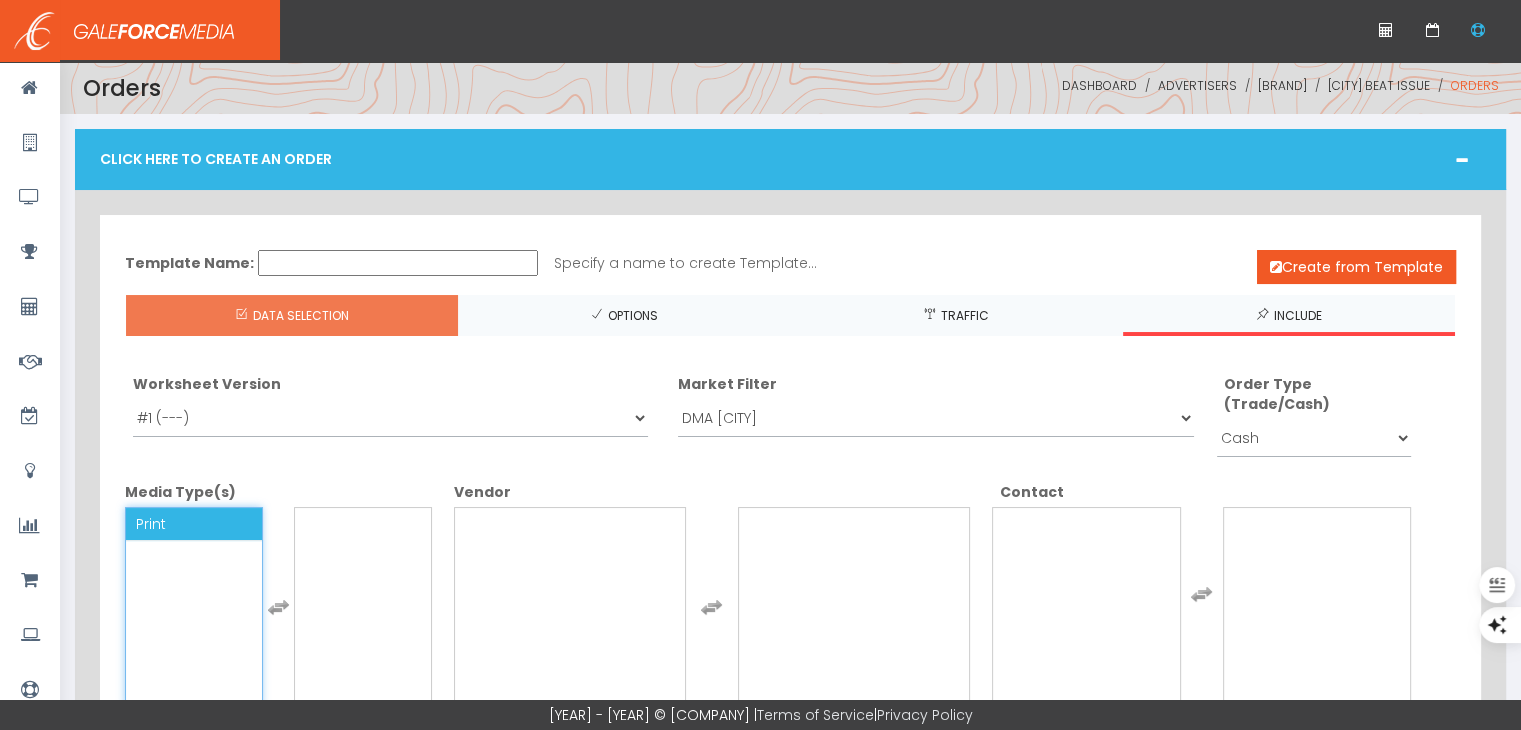 click on "Print" at bounding box center (194, 524) 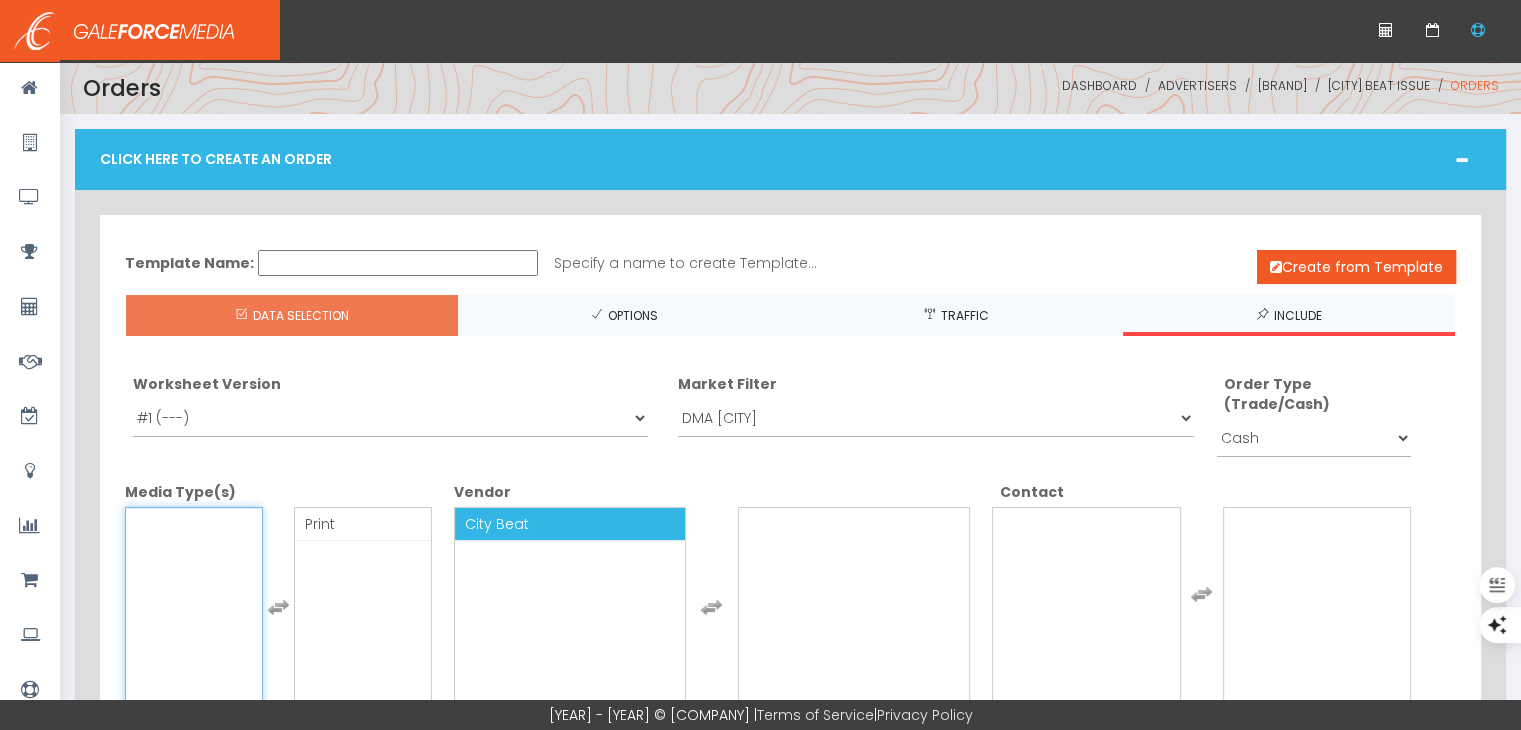 click on "City Beat" at bounding box center (570, 524) 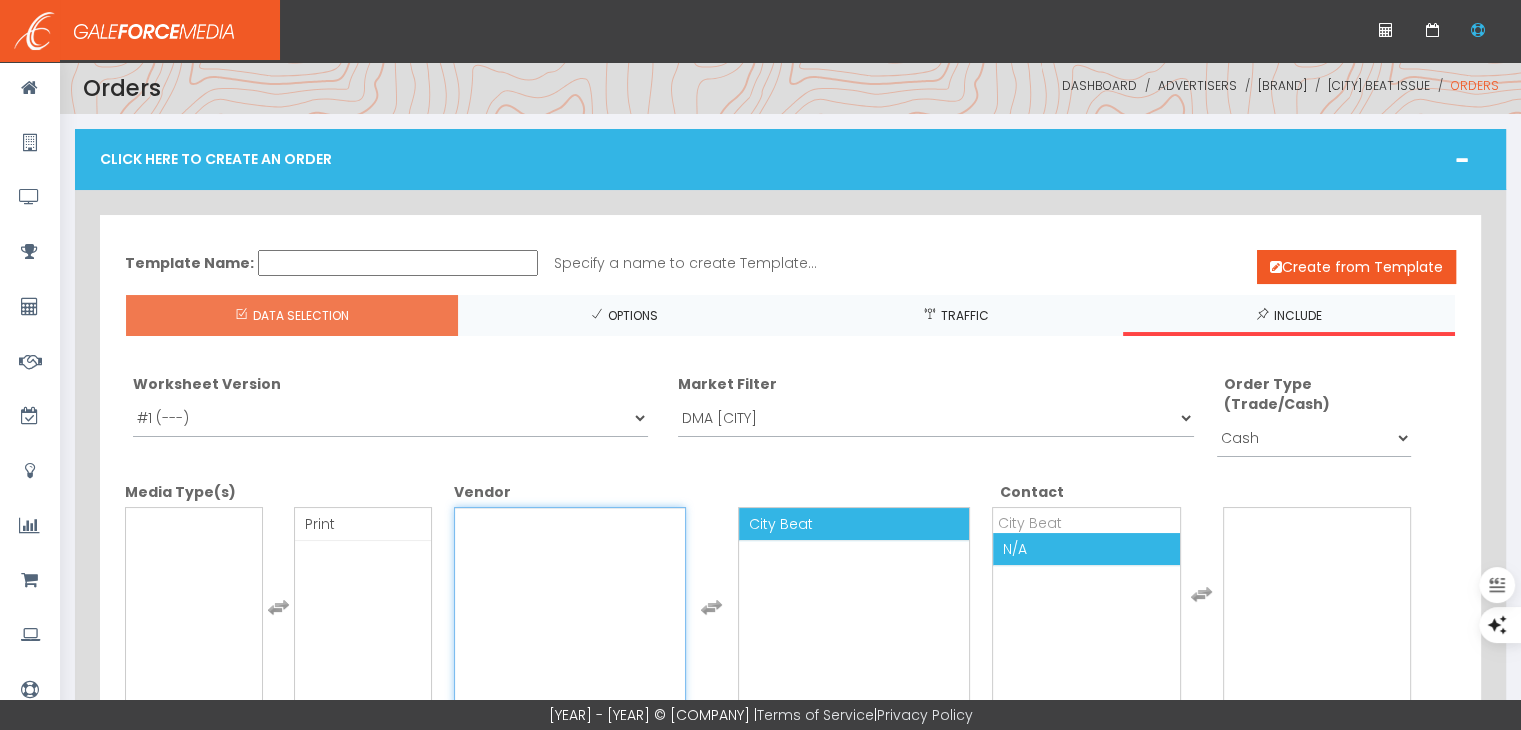 click on "N/A" at bounding box center [1086, 549] 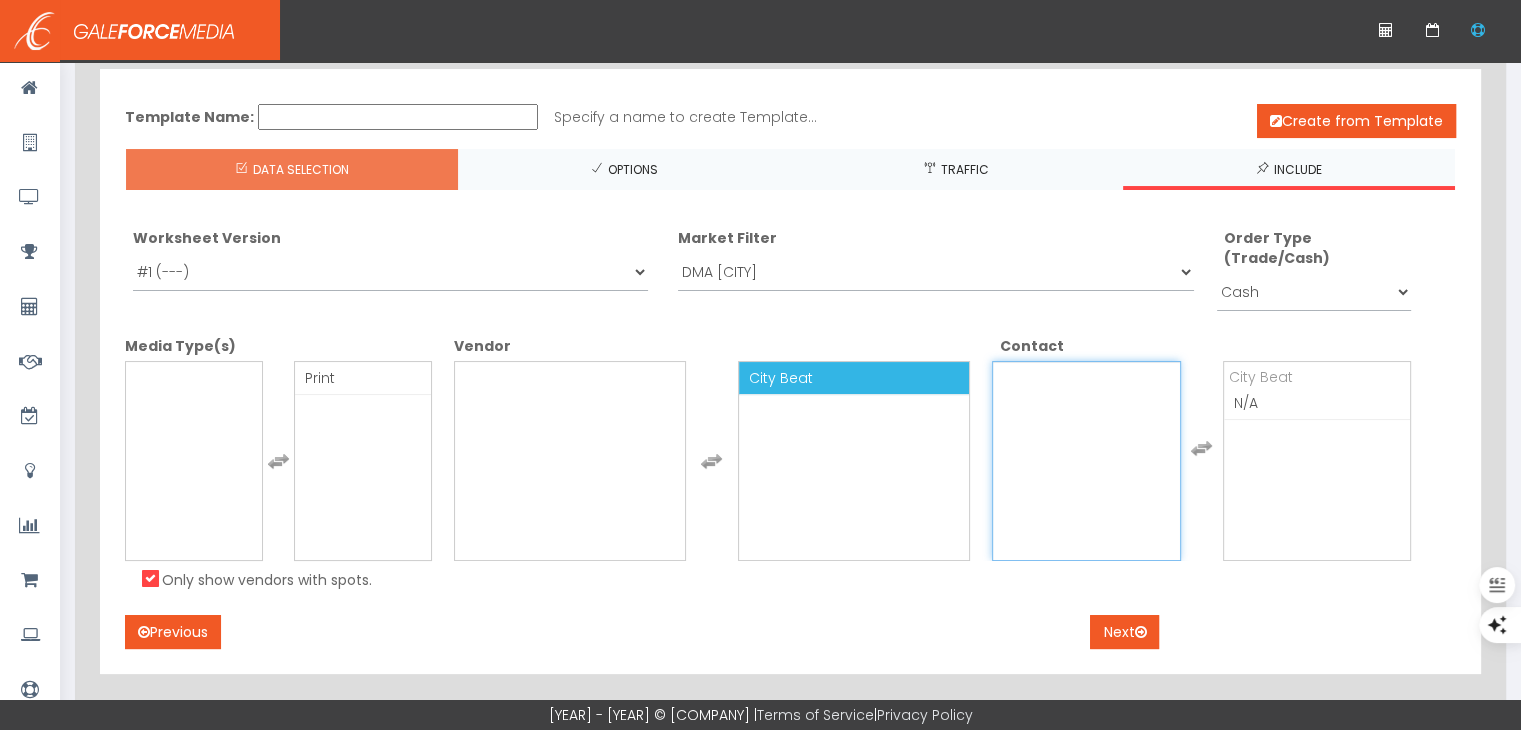 scroll, scrollTop: 172, scrollLeft: 0, axis: vertical 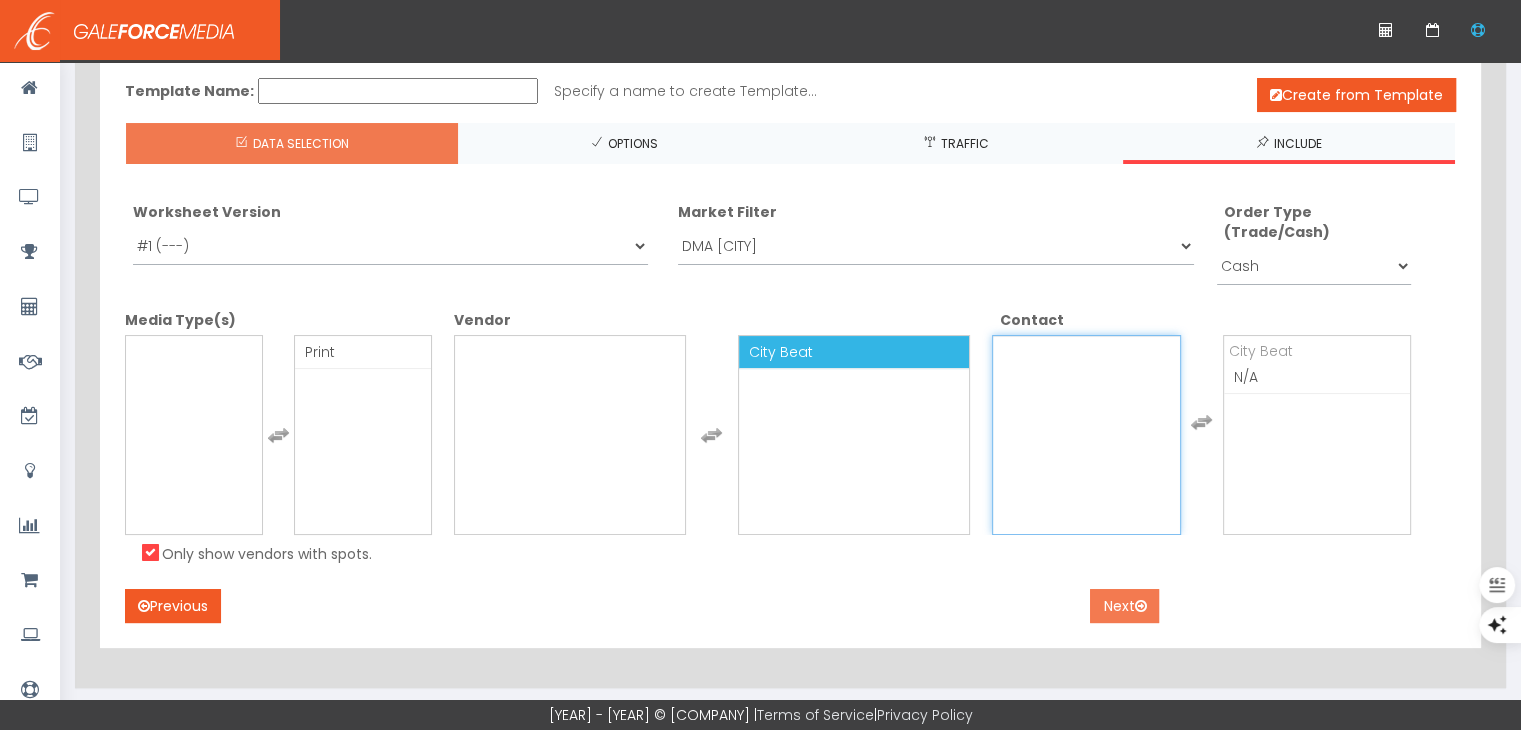 click on "Next" at bounding box center (1124, 606) 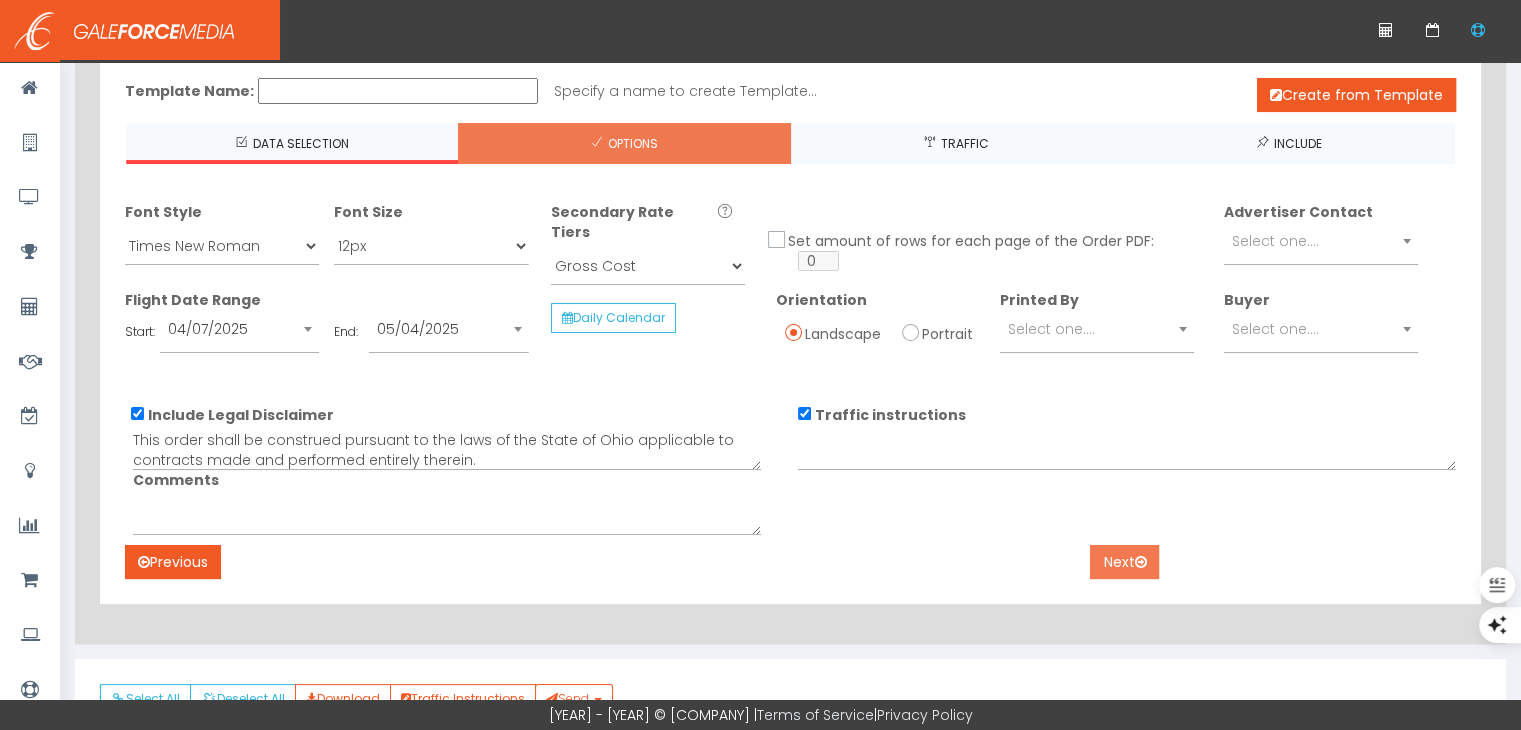 click on "Next" at bounding box center (1124, 562) 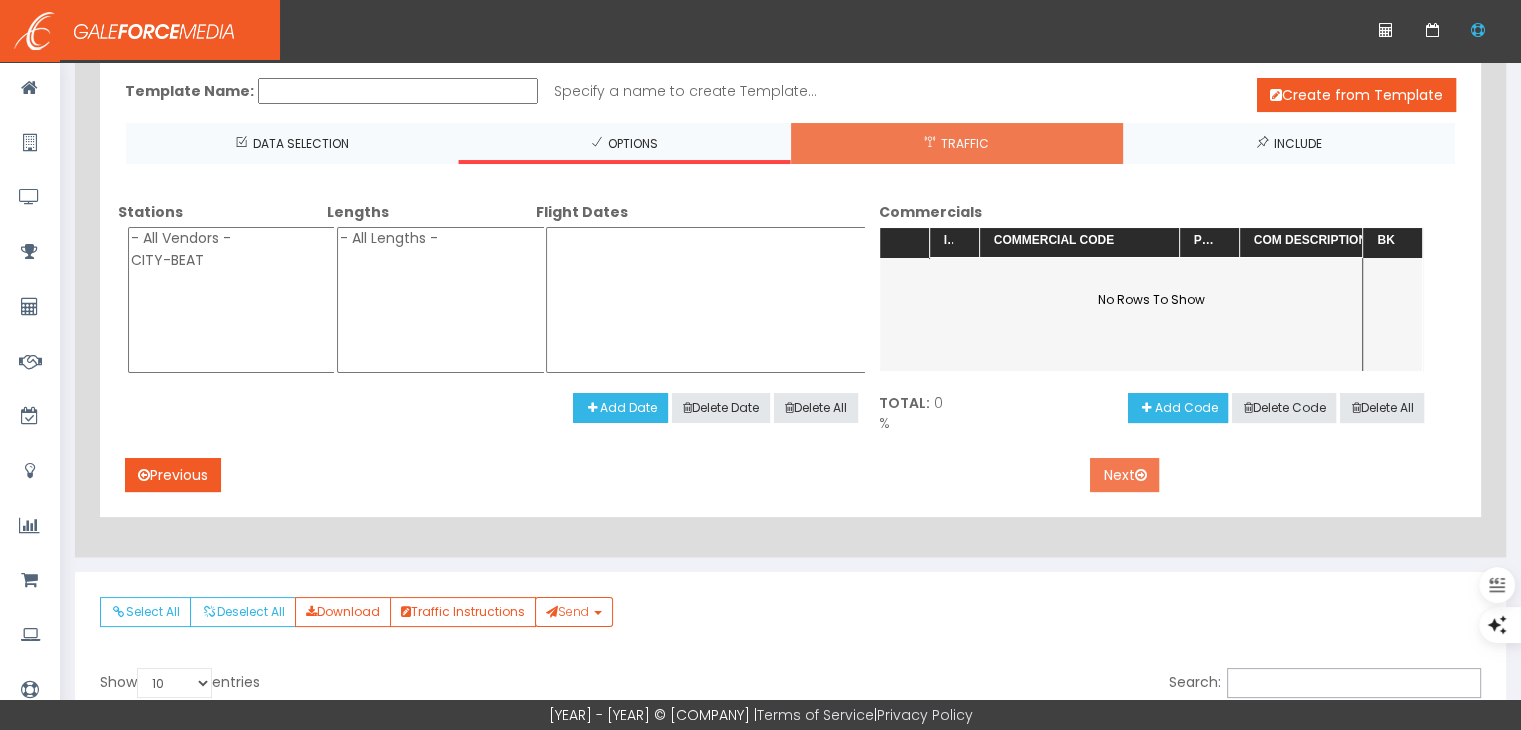 click on "Next" at bounding box center [1124, 475] 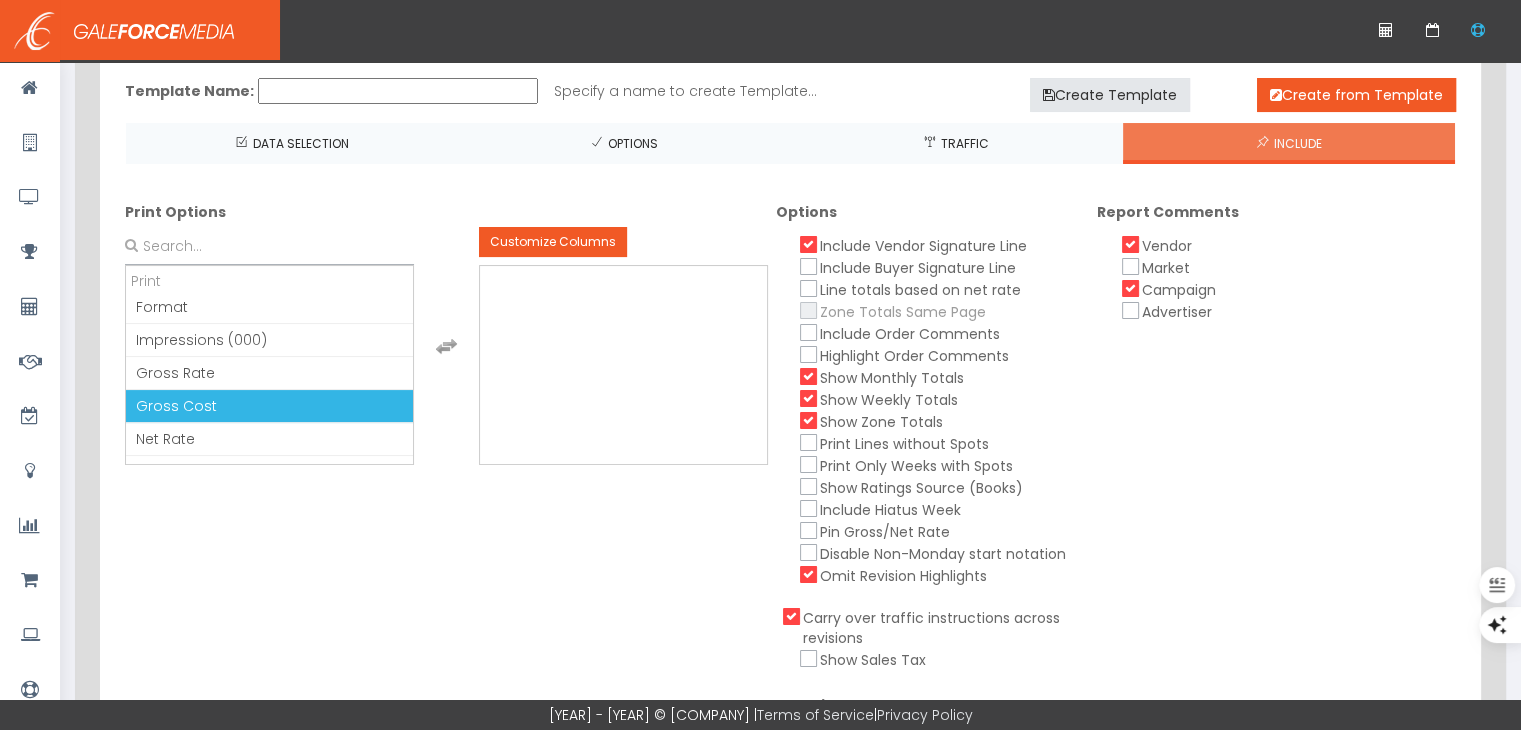click on "Gross Cost" at bounding box center [269, 406] 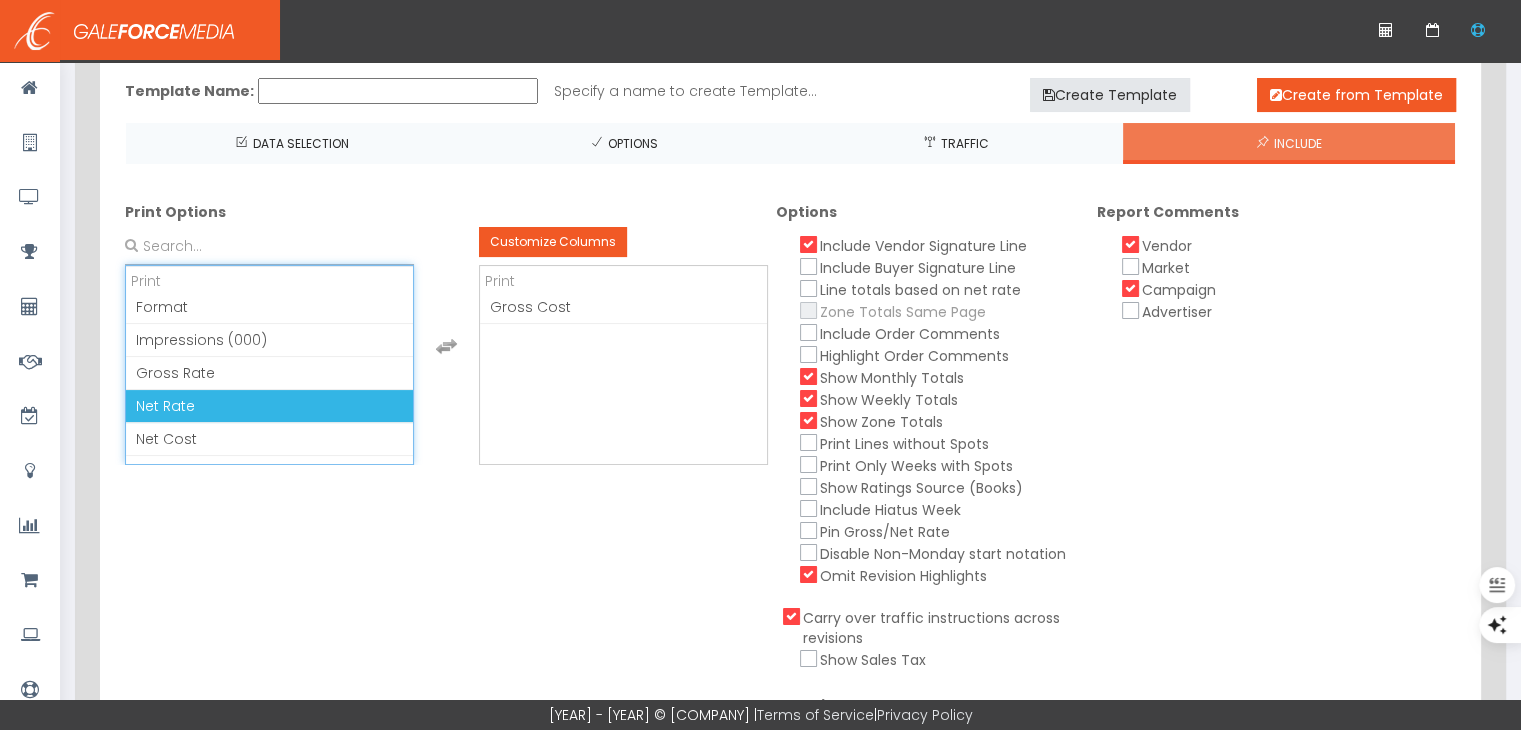 scroll, scrollTop: 21, scrollLeft: 0, axis: vertical 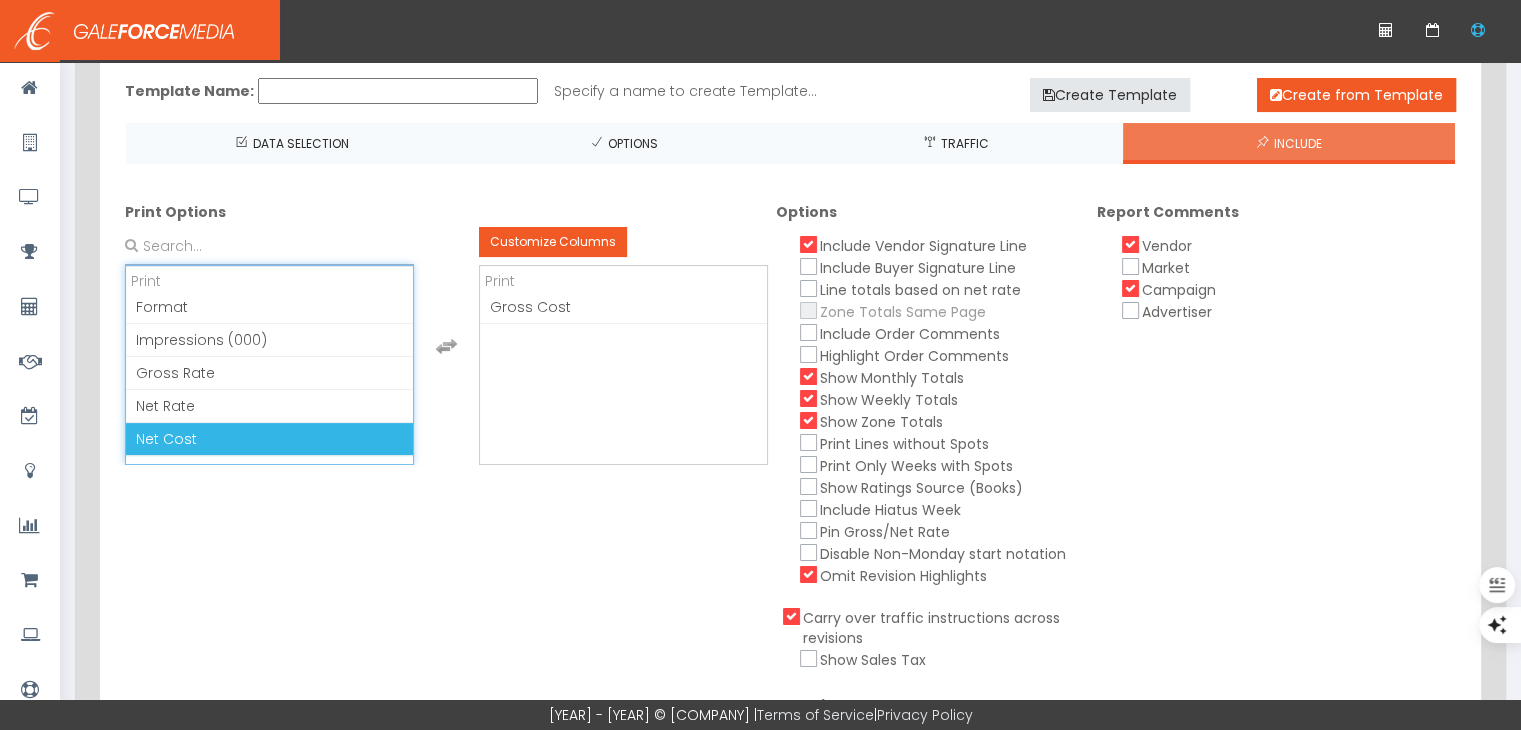 click on "Net Cost" at bounding box center (269, 439) 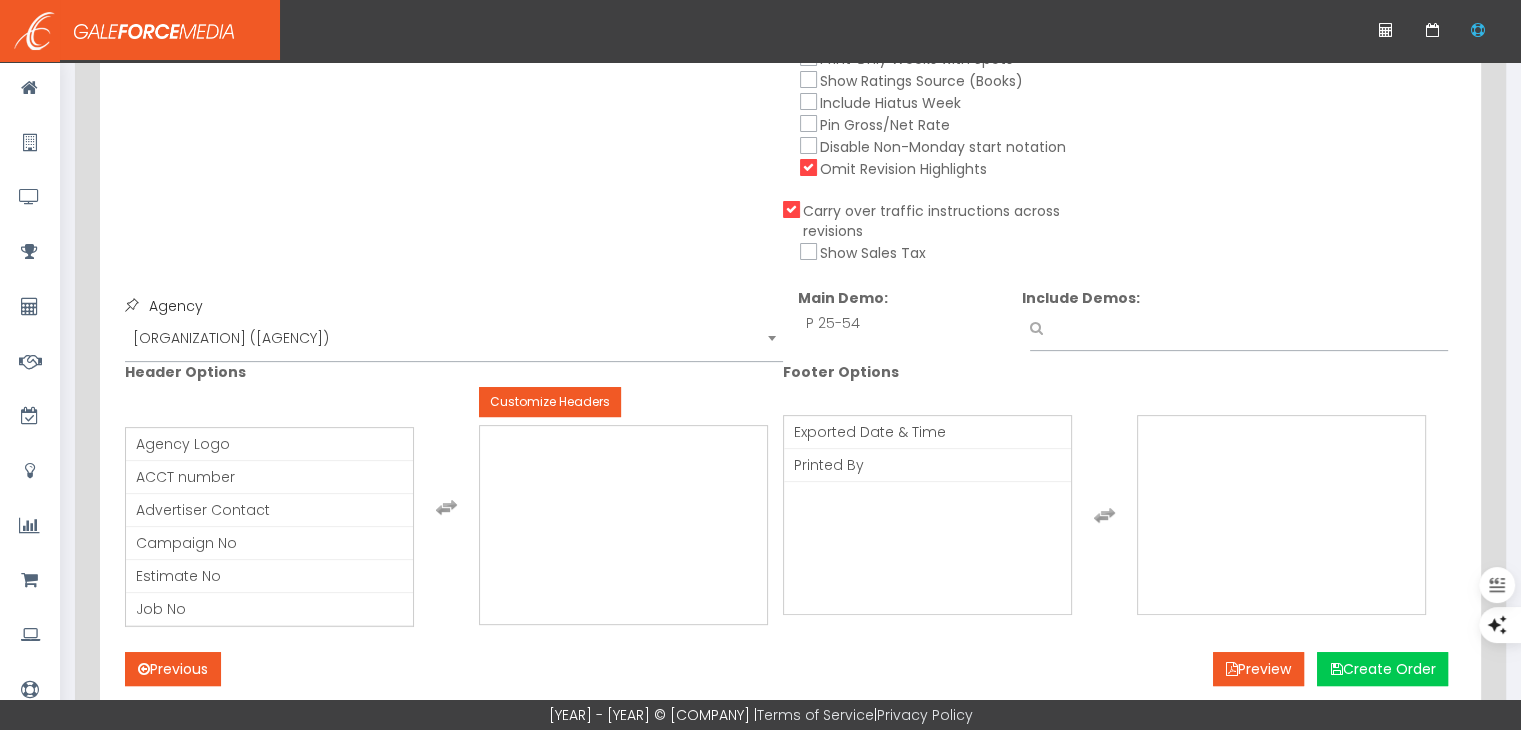 scroll, scrollTop: 580, scrollLeft: 0, axis: vertical 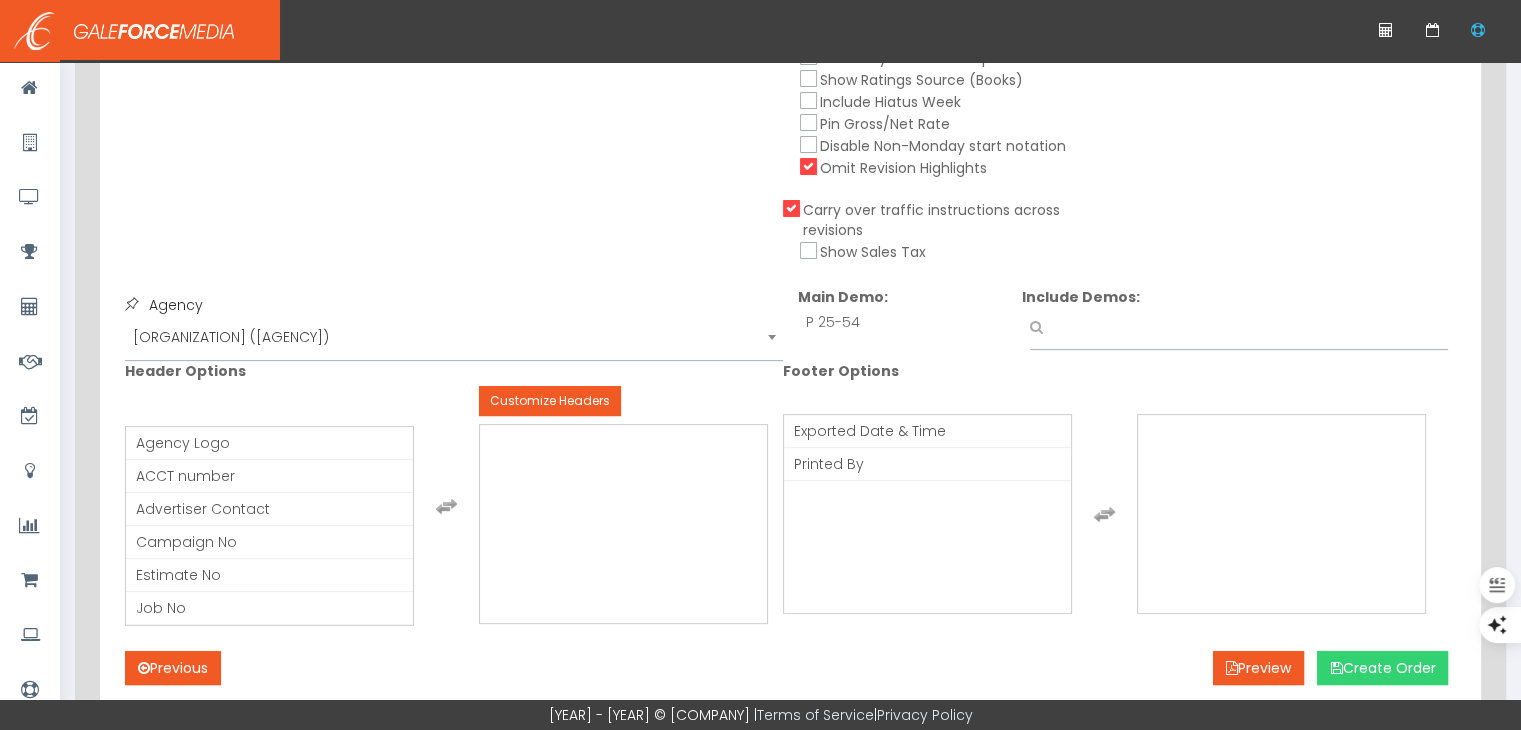 click on "Create Order" at bounding box center [1382, 668] 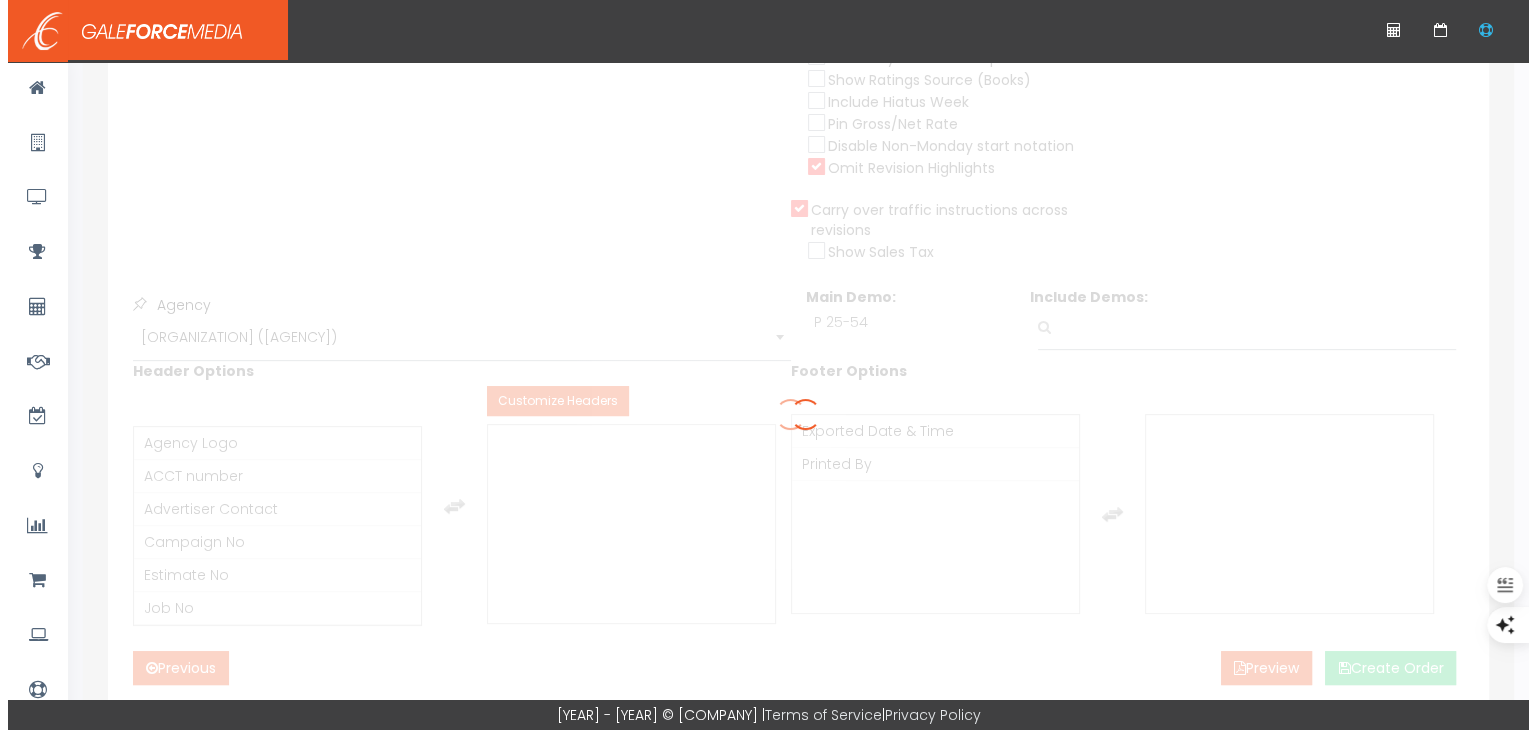 scroll, scrollTop: 0, scrollLeft: 0, axis: both 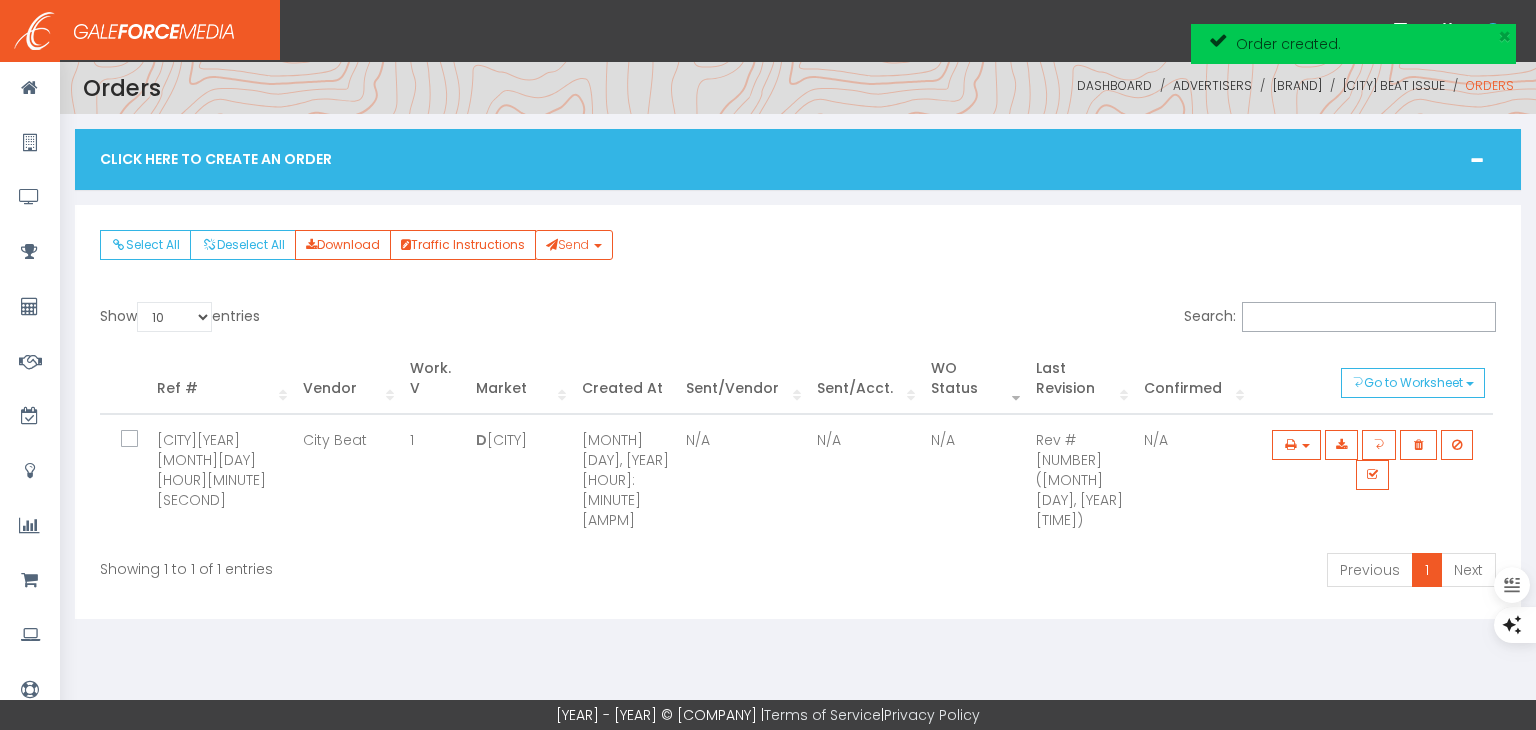 click on "0
C
CE
+/-
/
7 8 9 X 4 5 6 - 1 2 3" at bounding box center [768, 719] 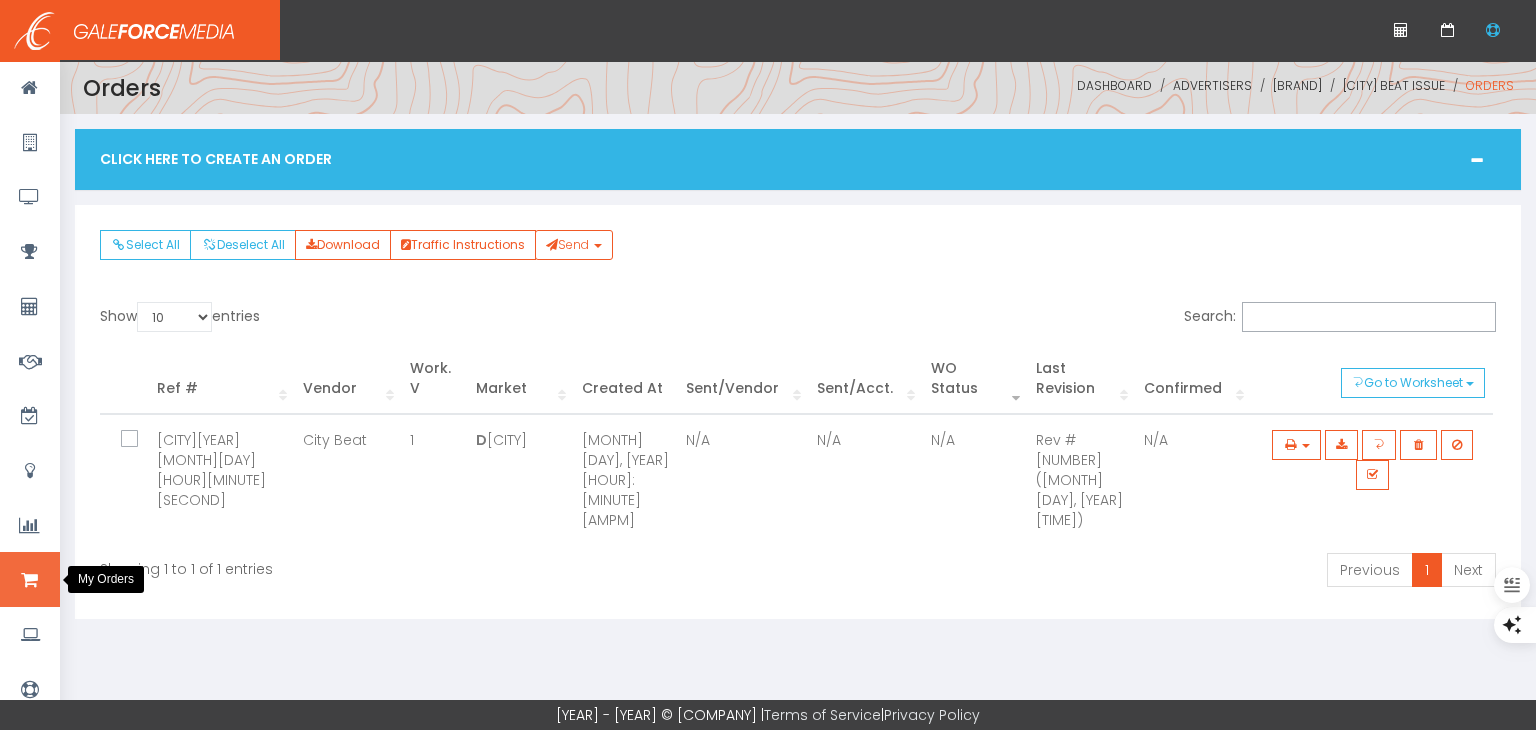 click at bounding box center [29, 580] 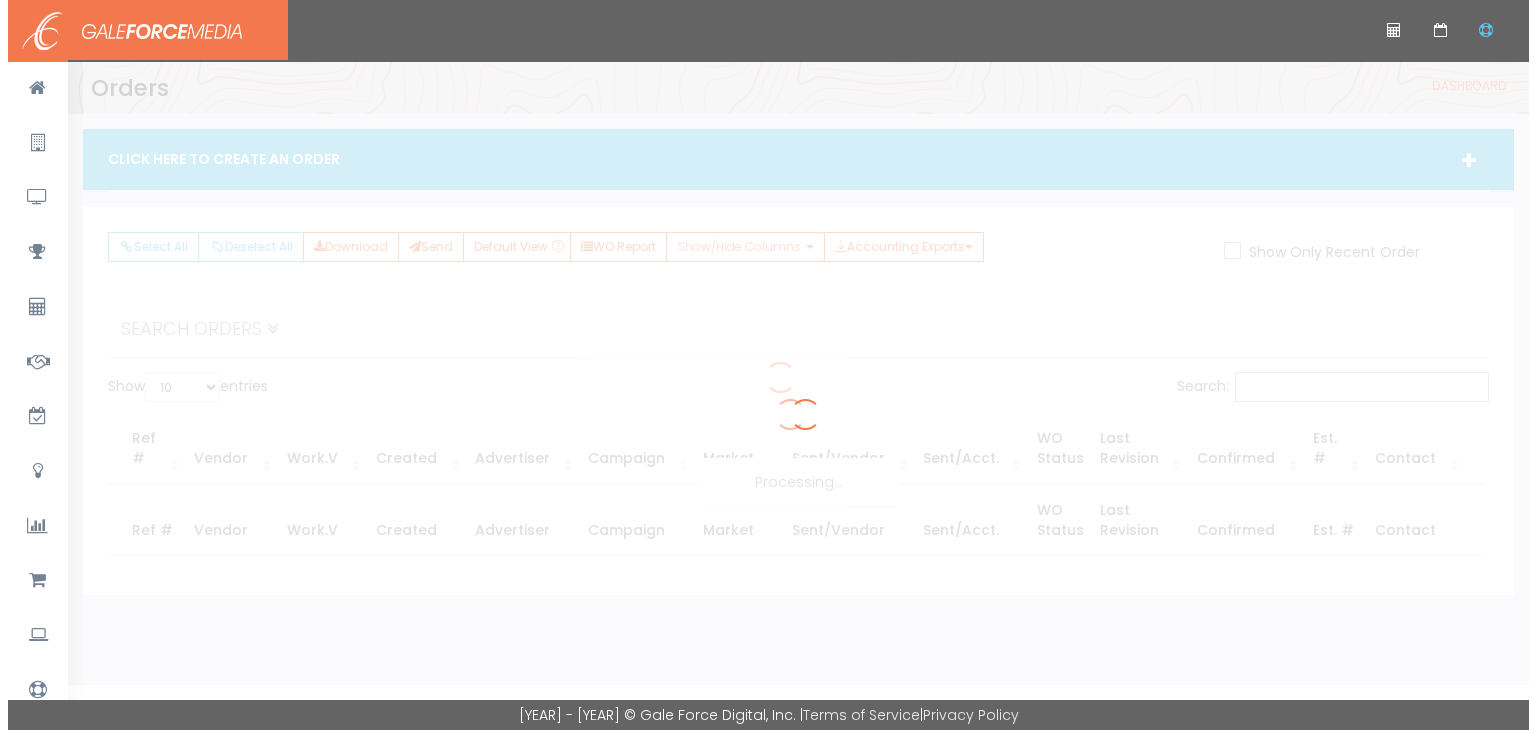 scroll, scrollTop: 0, scrollLeft: 0, axis: both 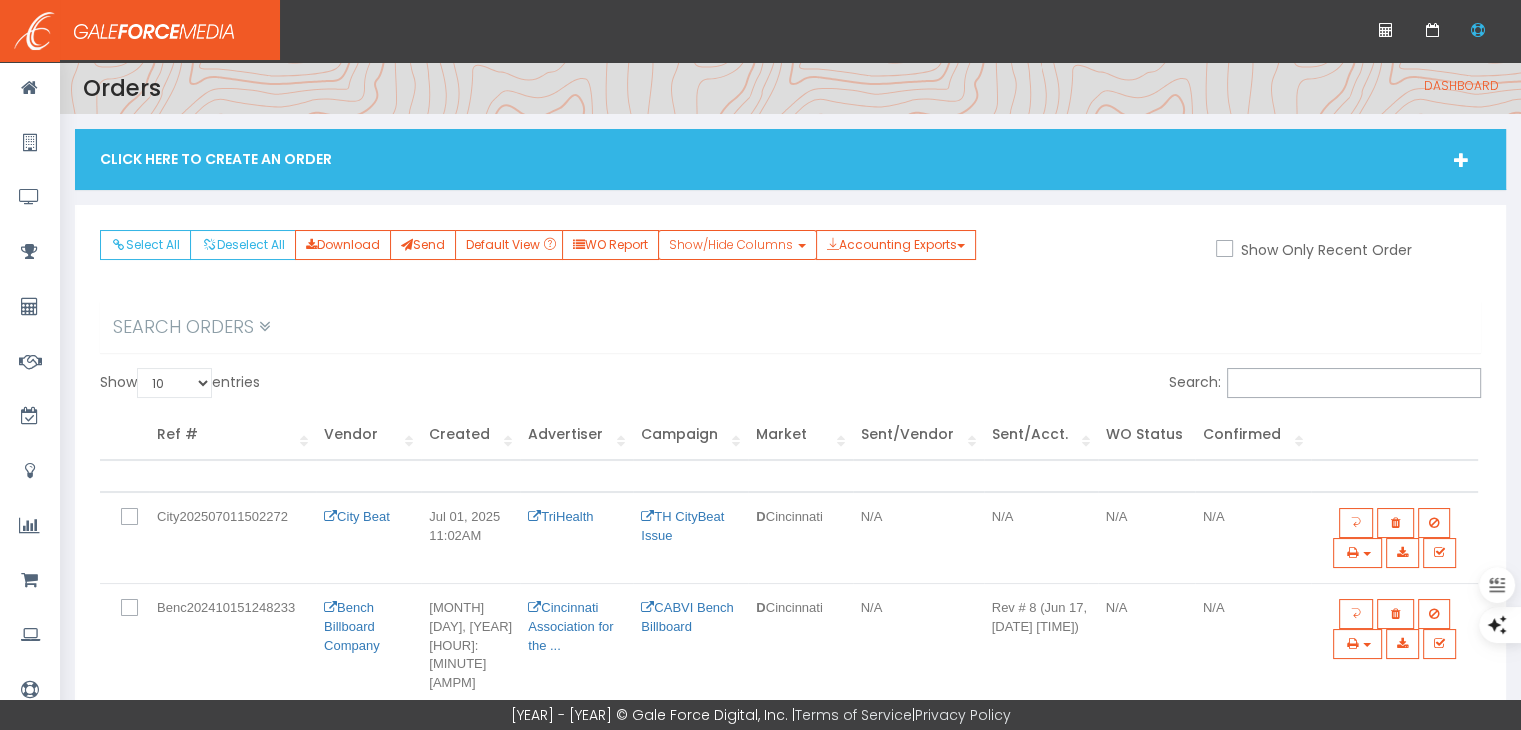 click at bounding box center (141, 518) 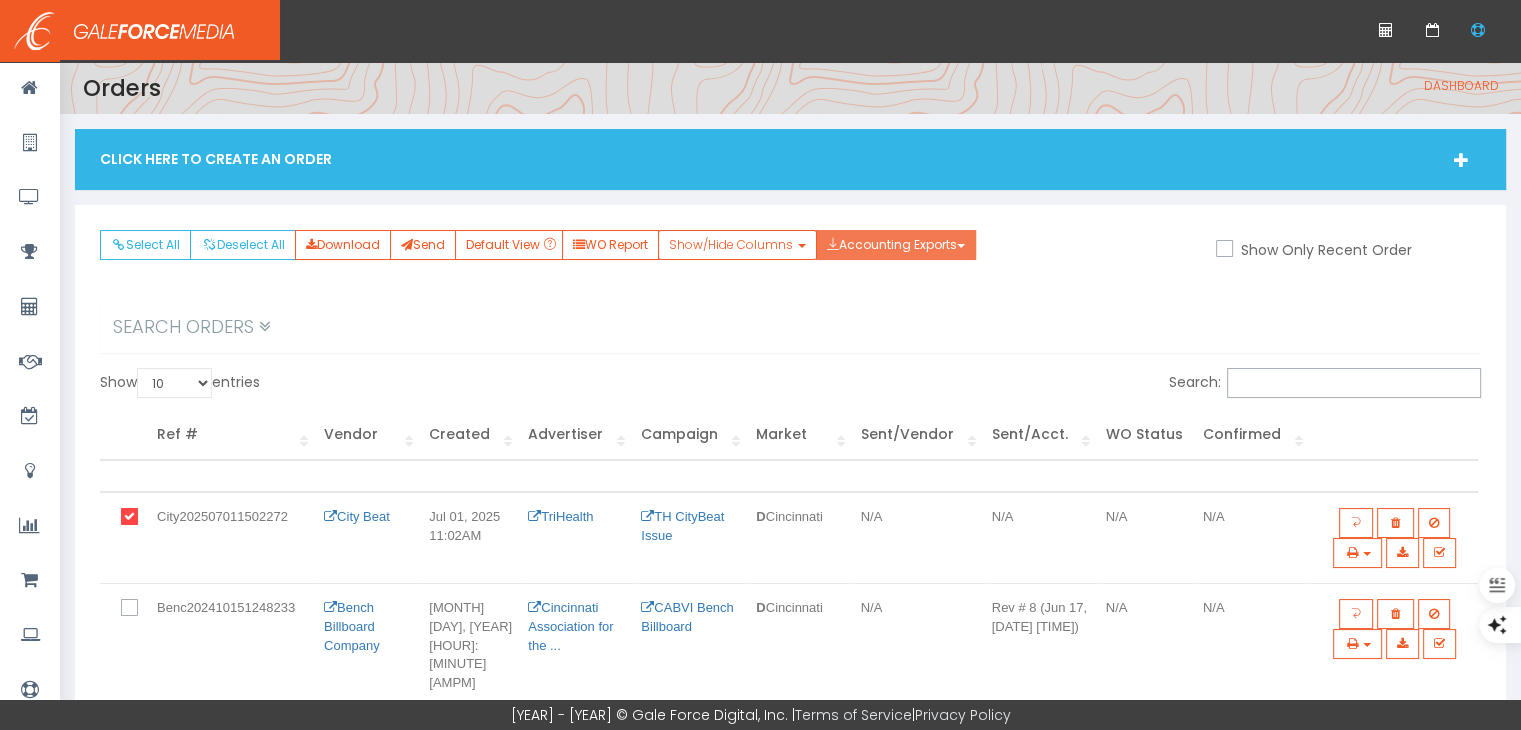 click on "Accounting Exports" at bounding box center [896, 245] 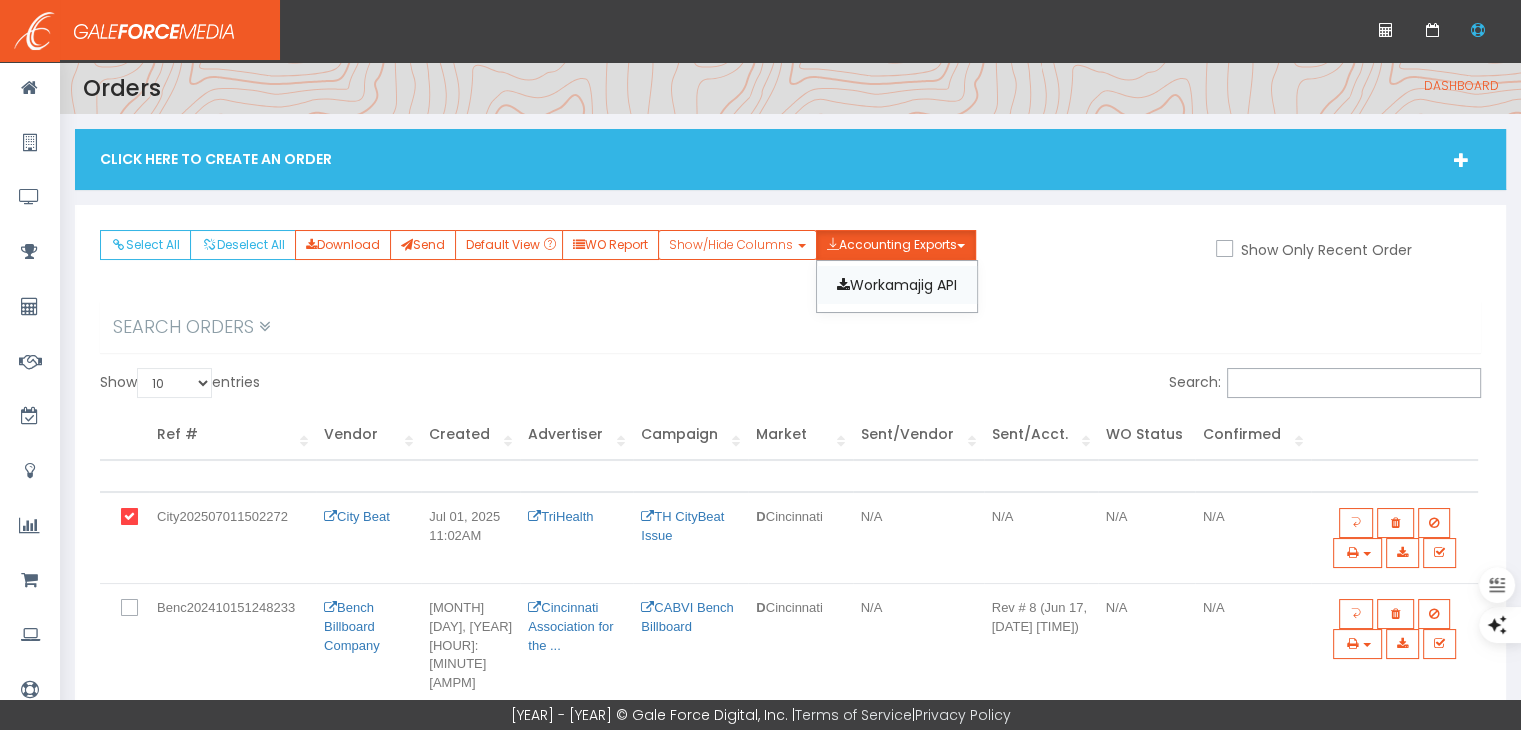 click on "Workamajig API" at bounding box center [897, 285] 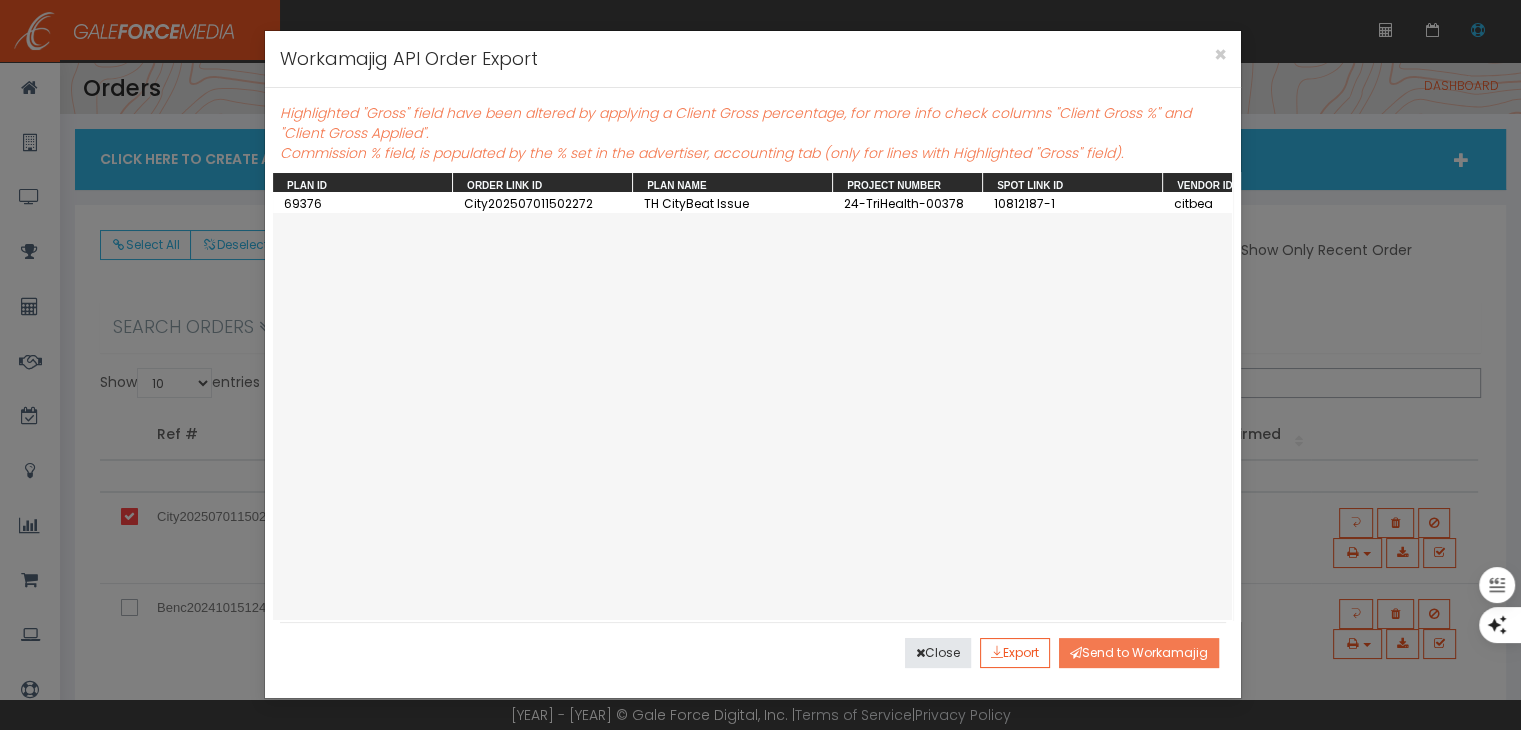 click on "Send to Workamajig" at bounding box center (1139, 653) 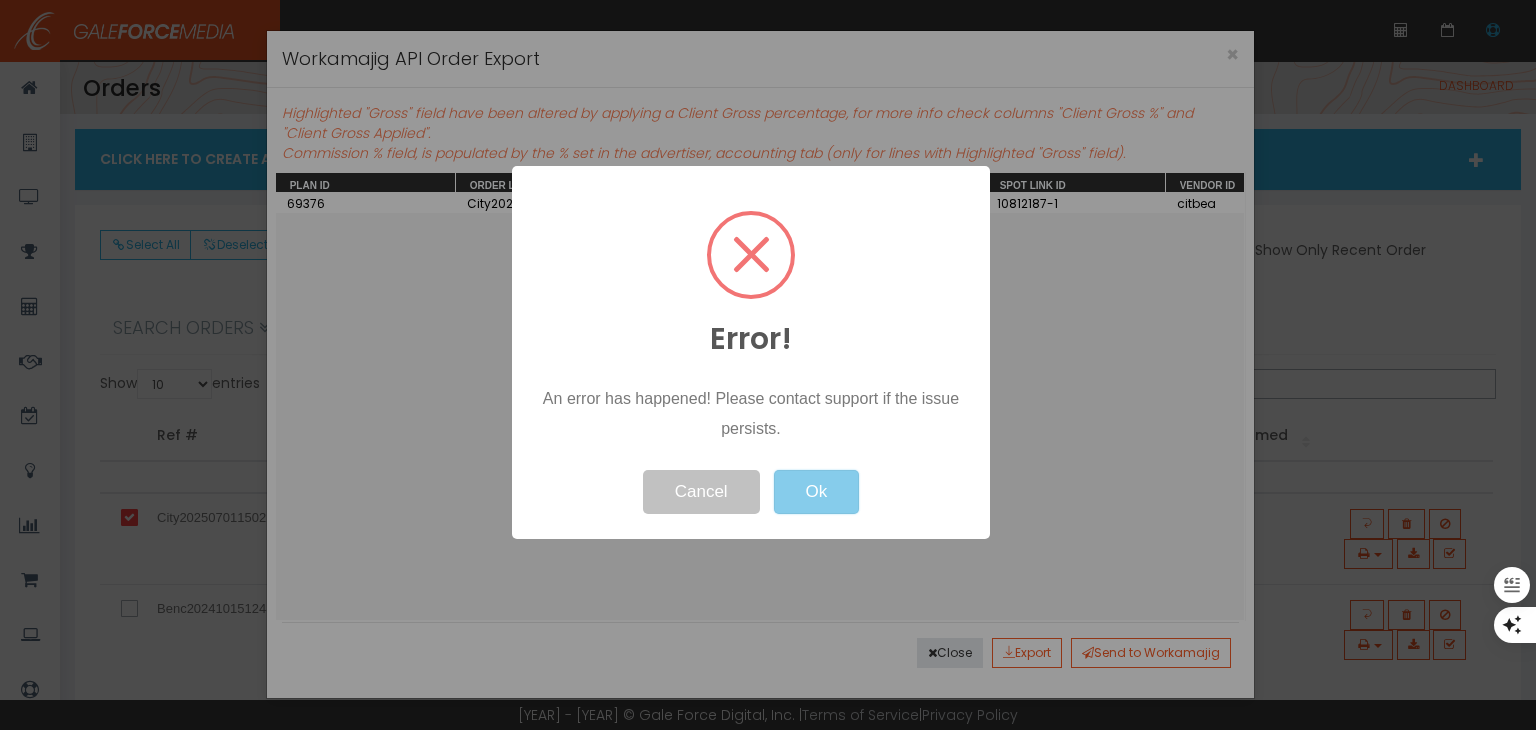 click on "Ok" at bounding box center [817, 492] 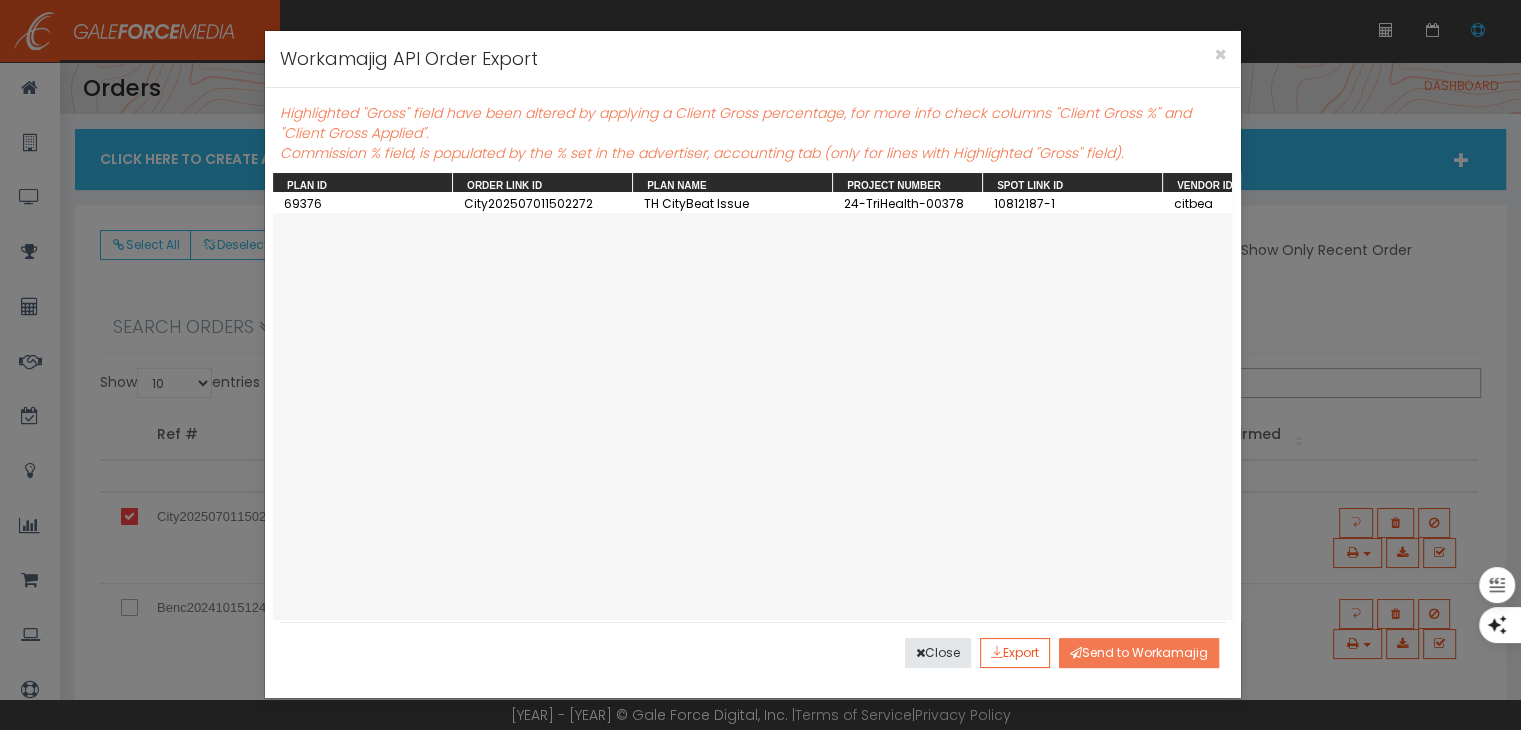 click on "Send to Workamajig" at bounding box center (1139, 653) 